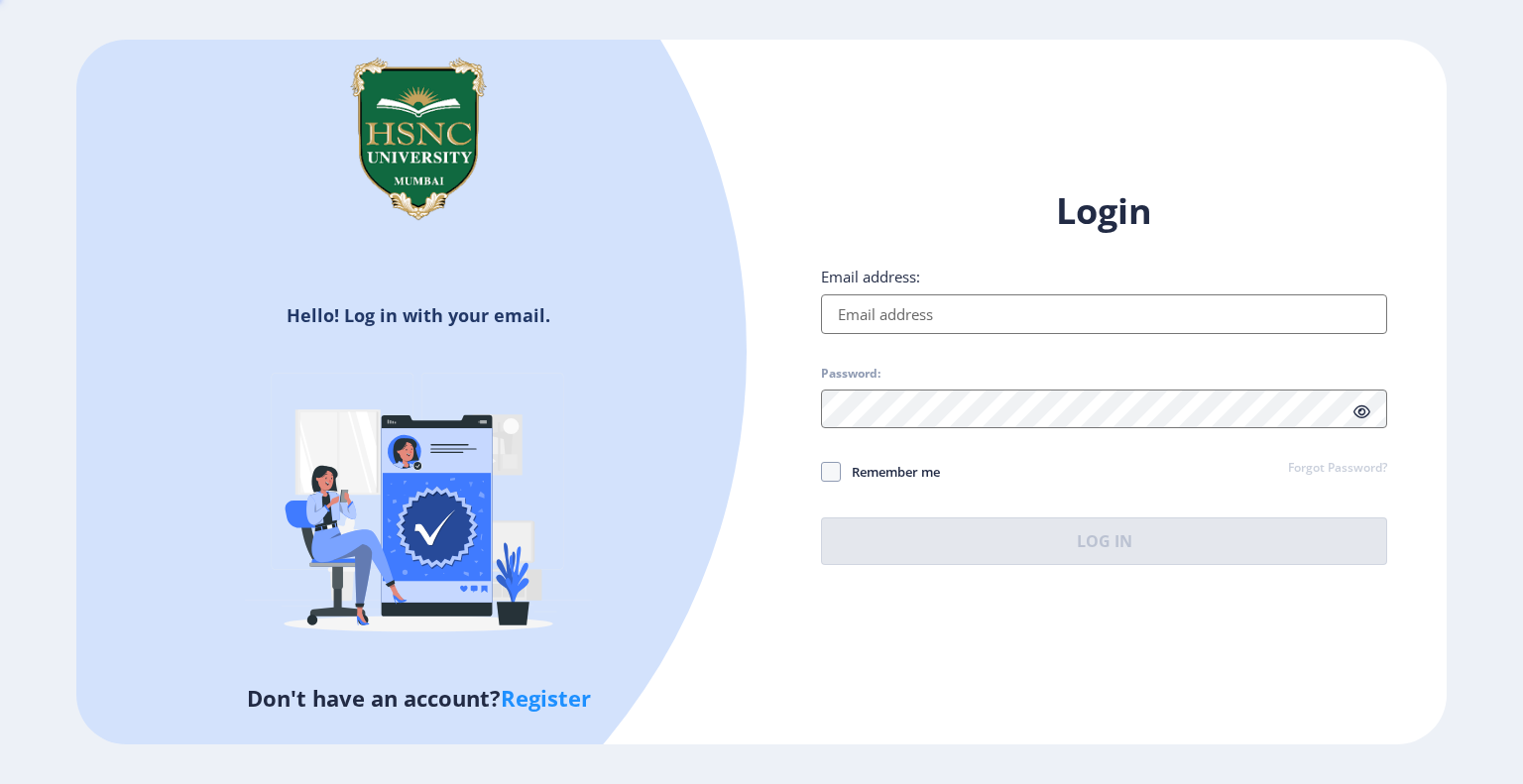 scroll, scrollTop: 0, scrollLeft: 0, axis: both 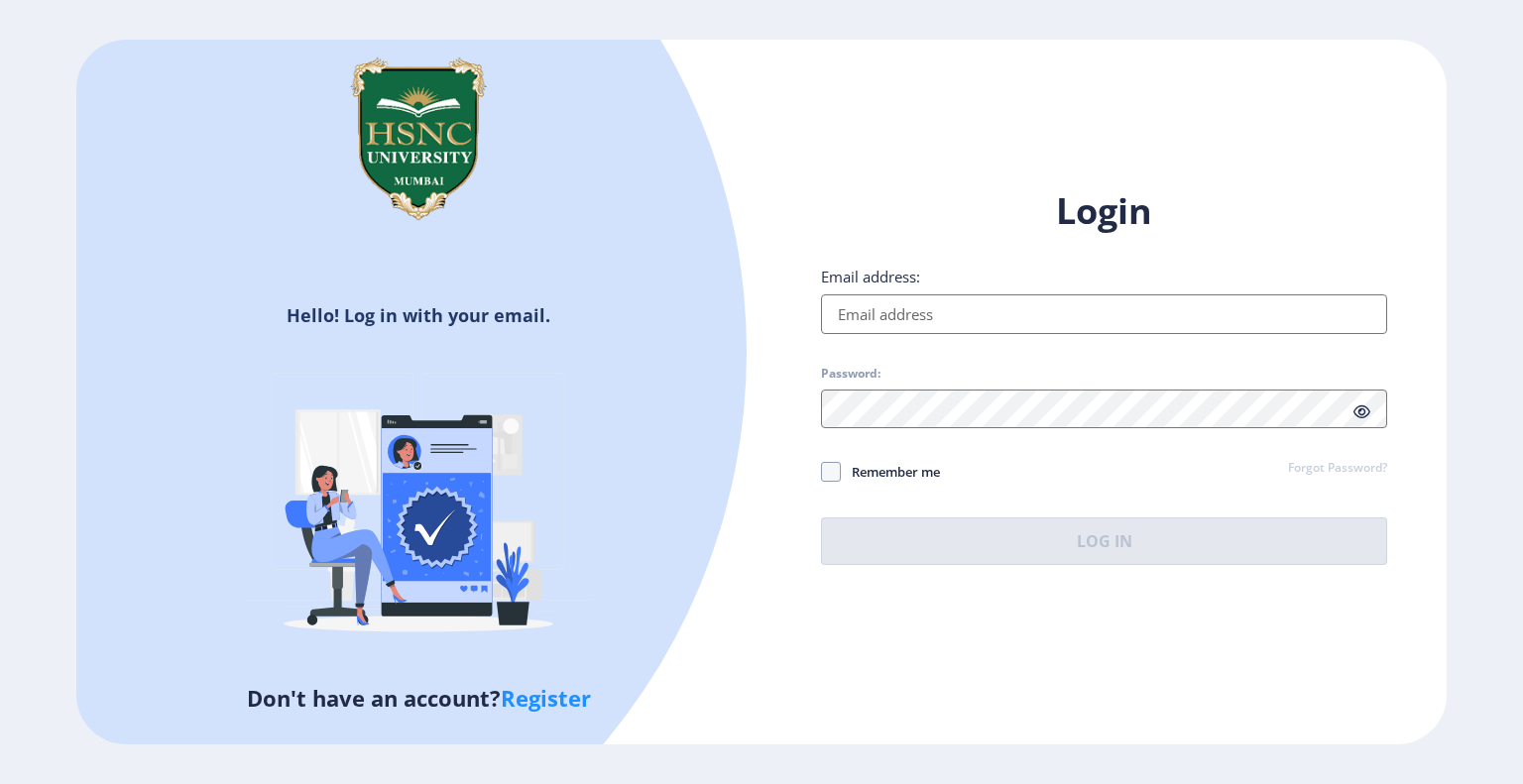 click on "Email address:" at bounding box center (1104, 314) 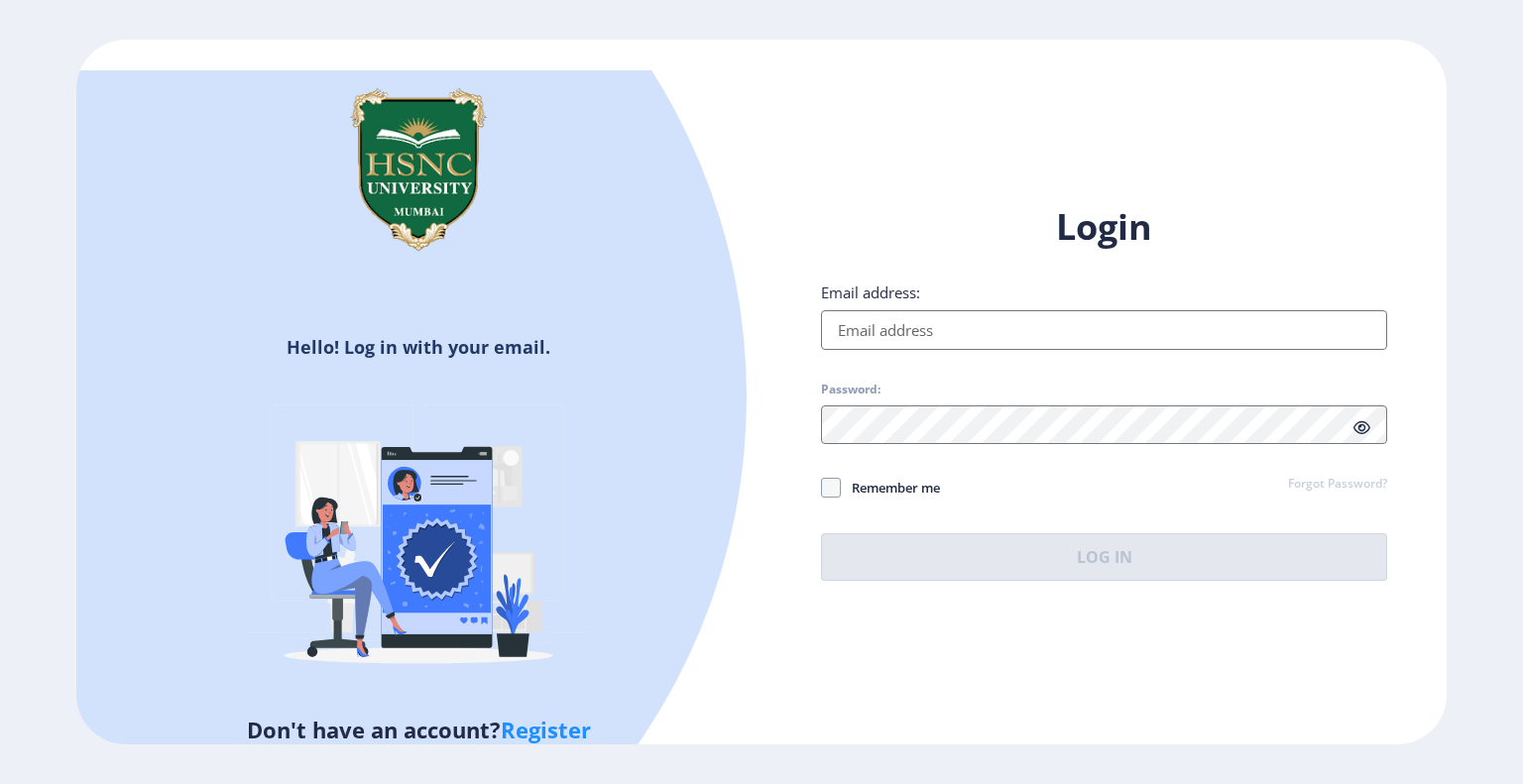 click on "Hello! Log in with your email. Don't have an account?  Register" 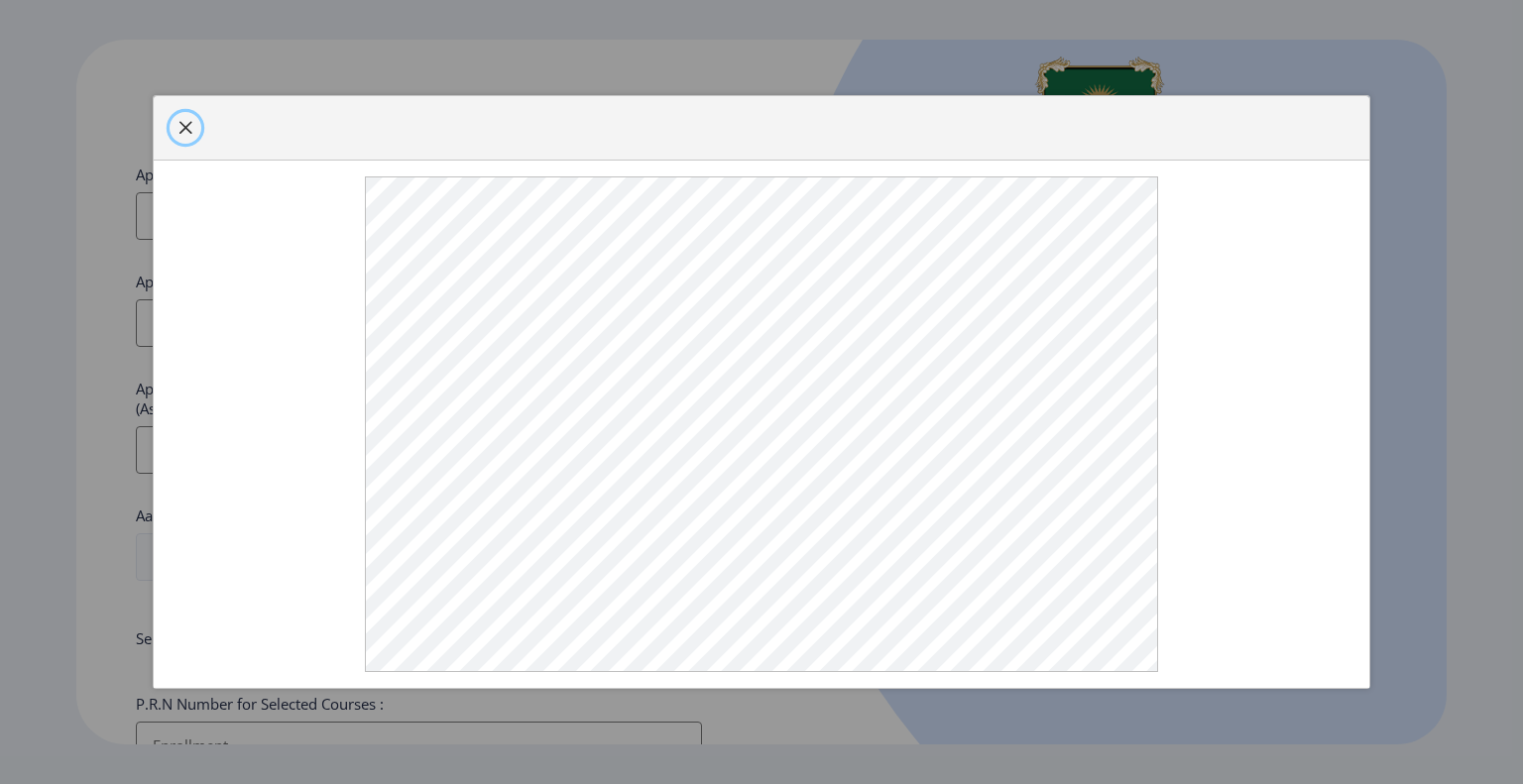click 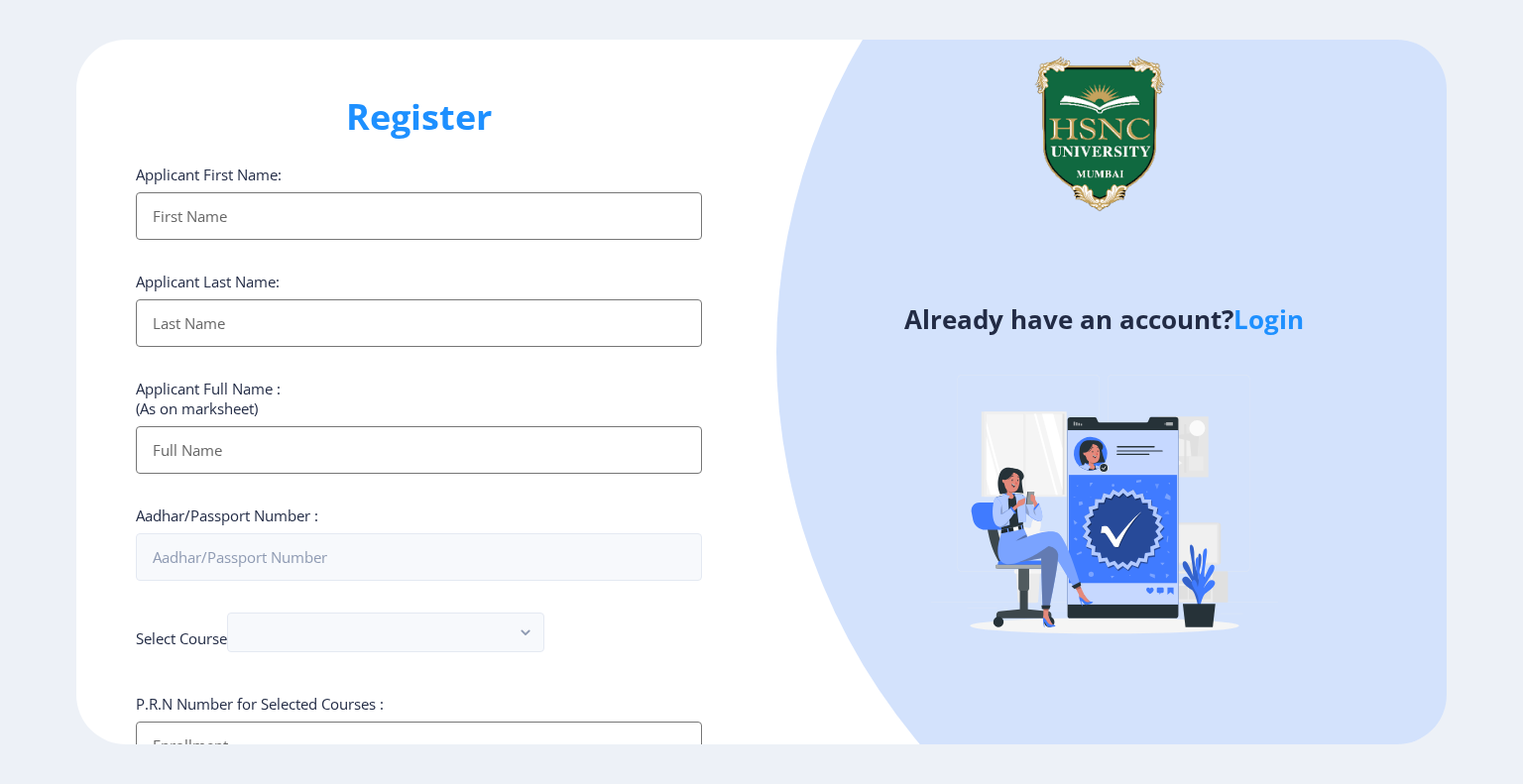 click on "Applicant First Name:" at bounding box center (418, 216) 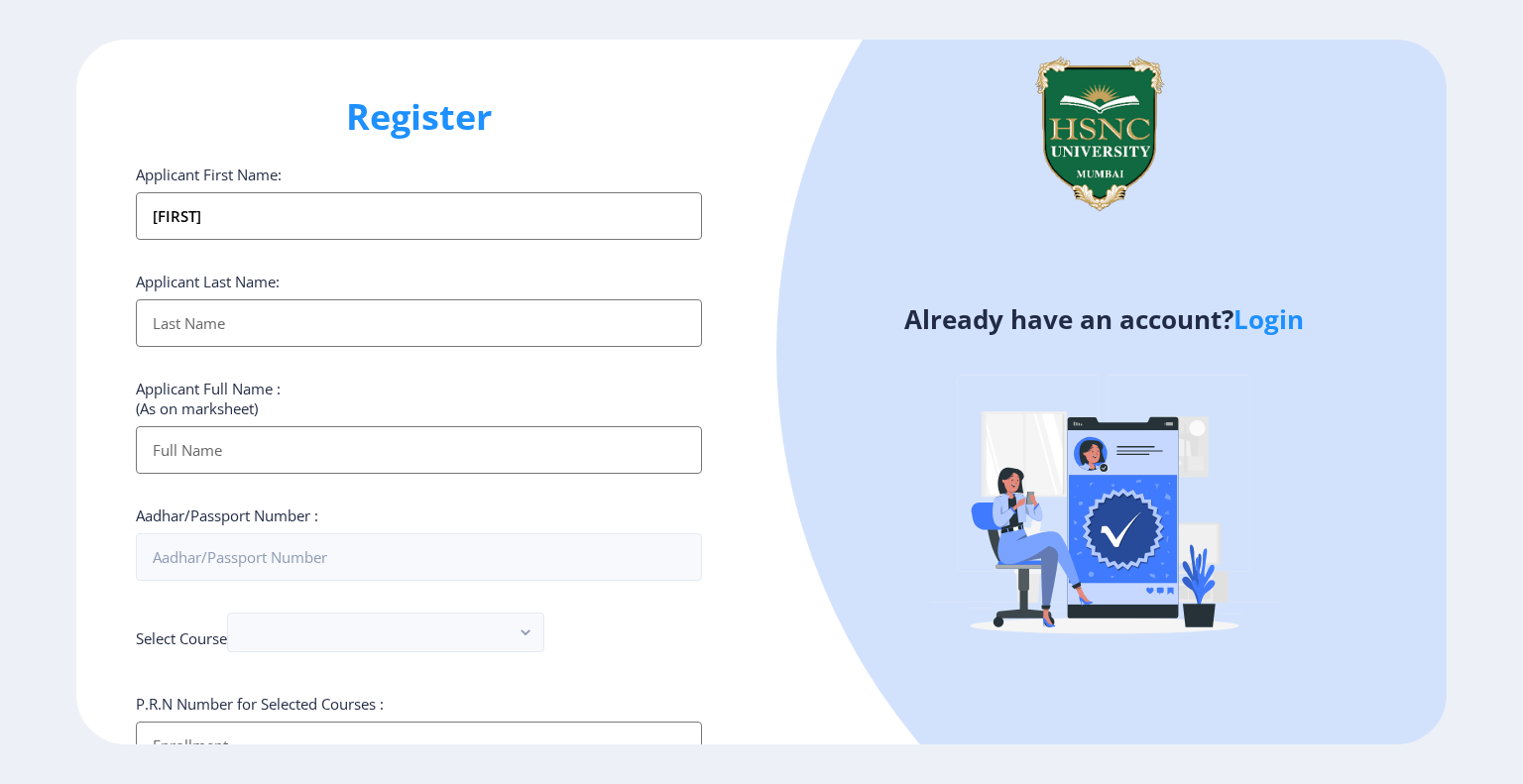 type on "[FIRST]" 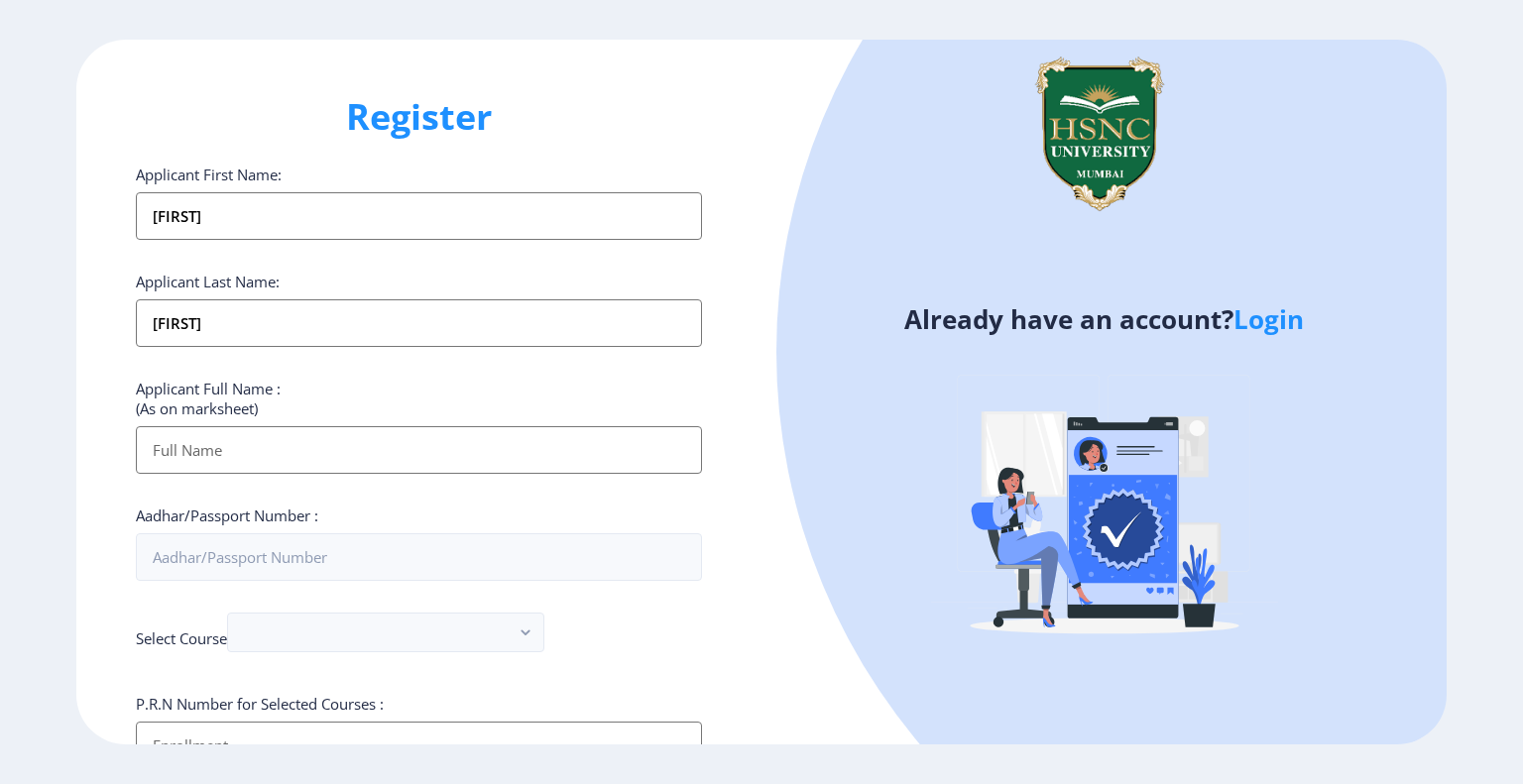 type on "[FIRST] [LAST]" 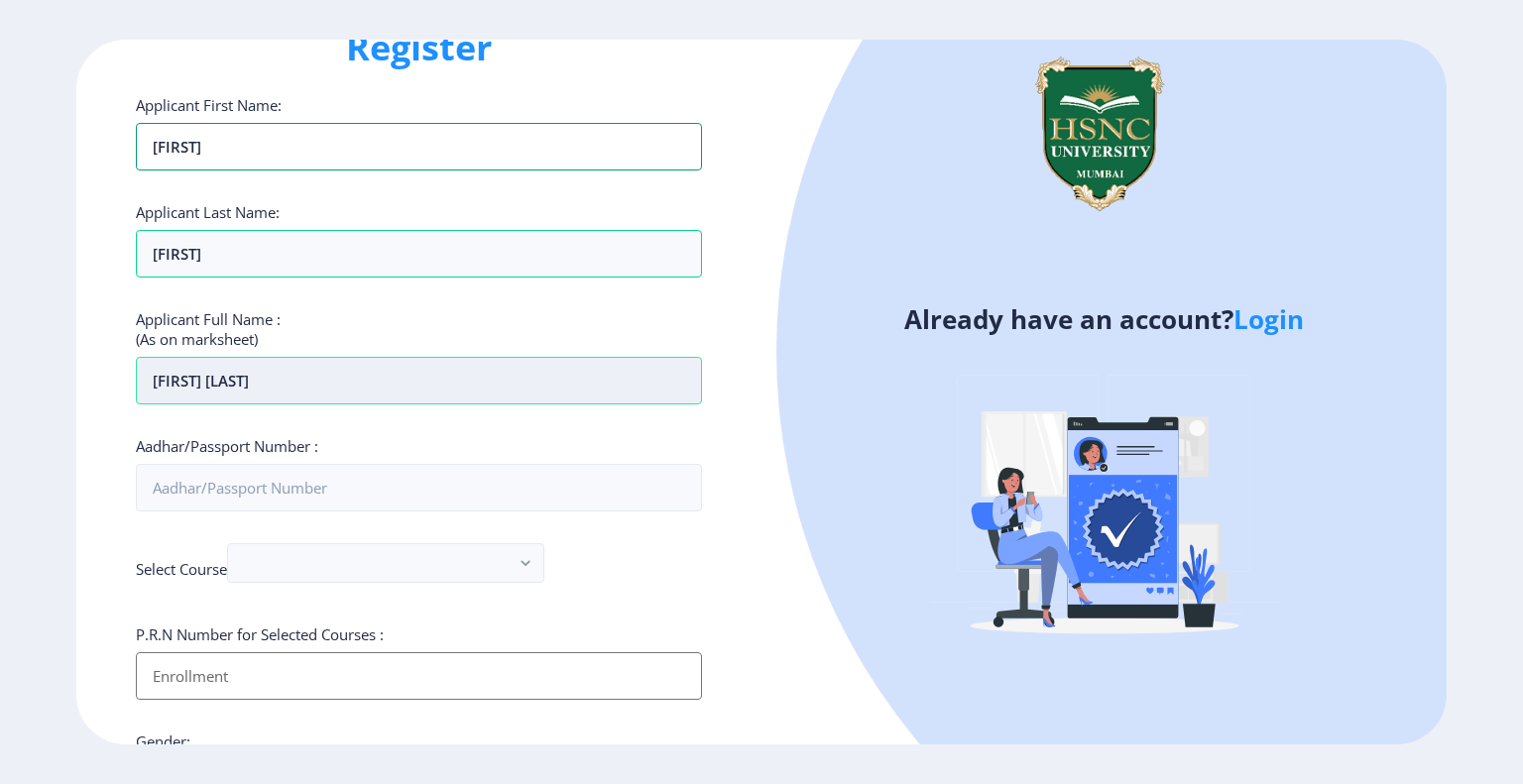 scroll, scrollTop: 103, scrollLeft: 0, axis: vertical 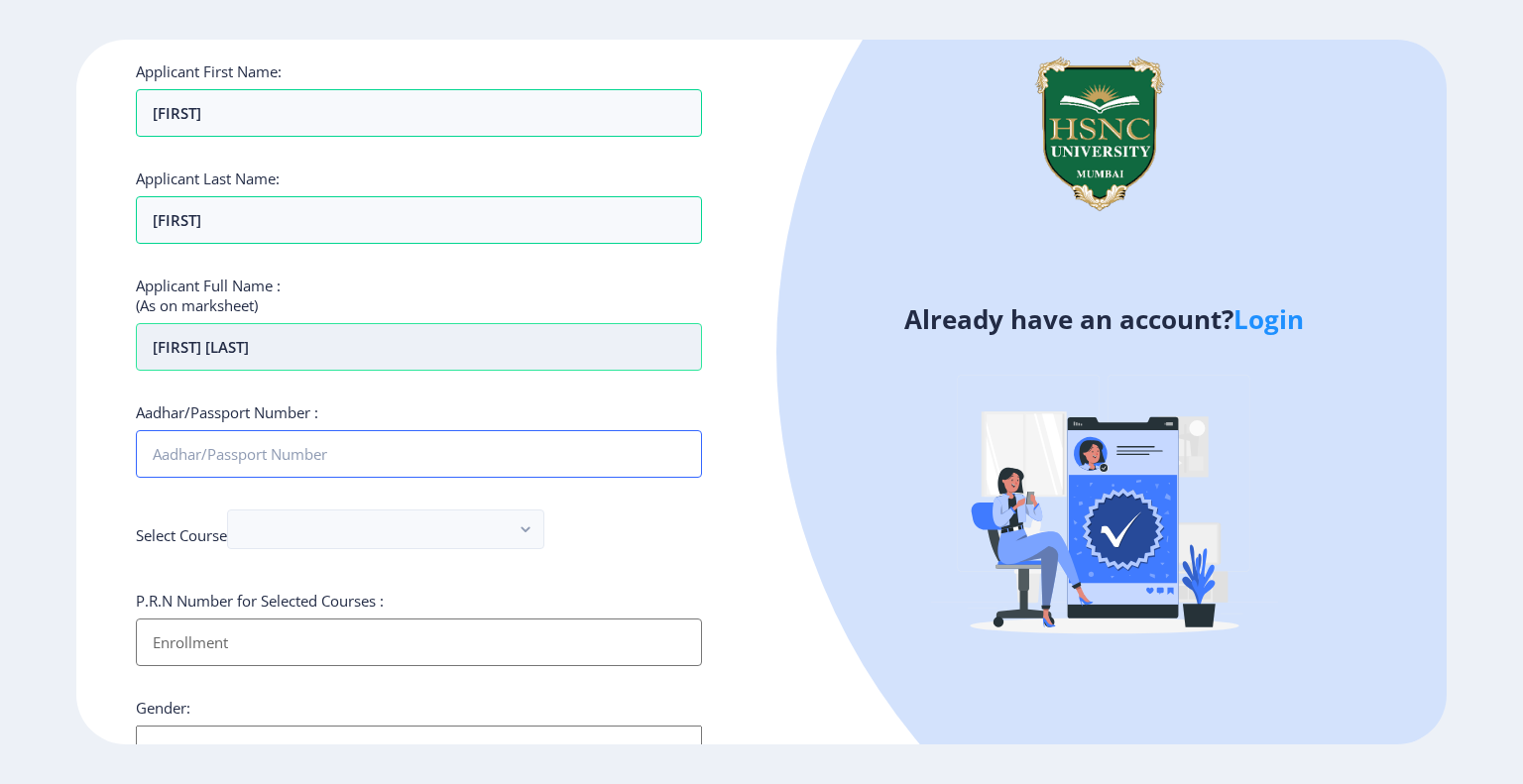 click on "Aadhar/Passport Number :" at bounding box center (418, 454) 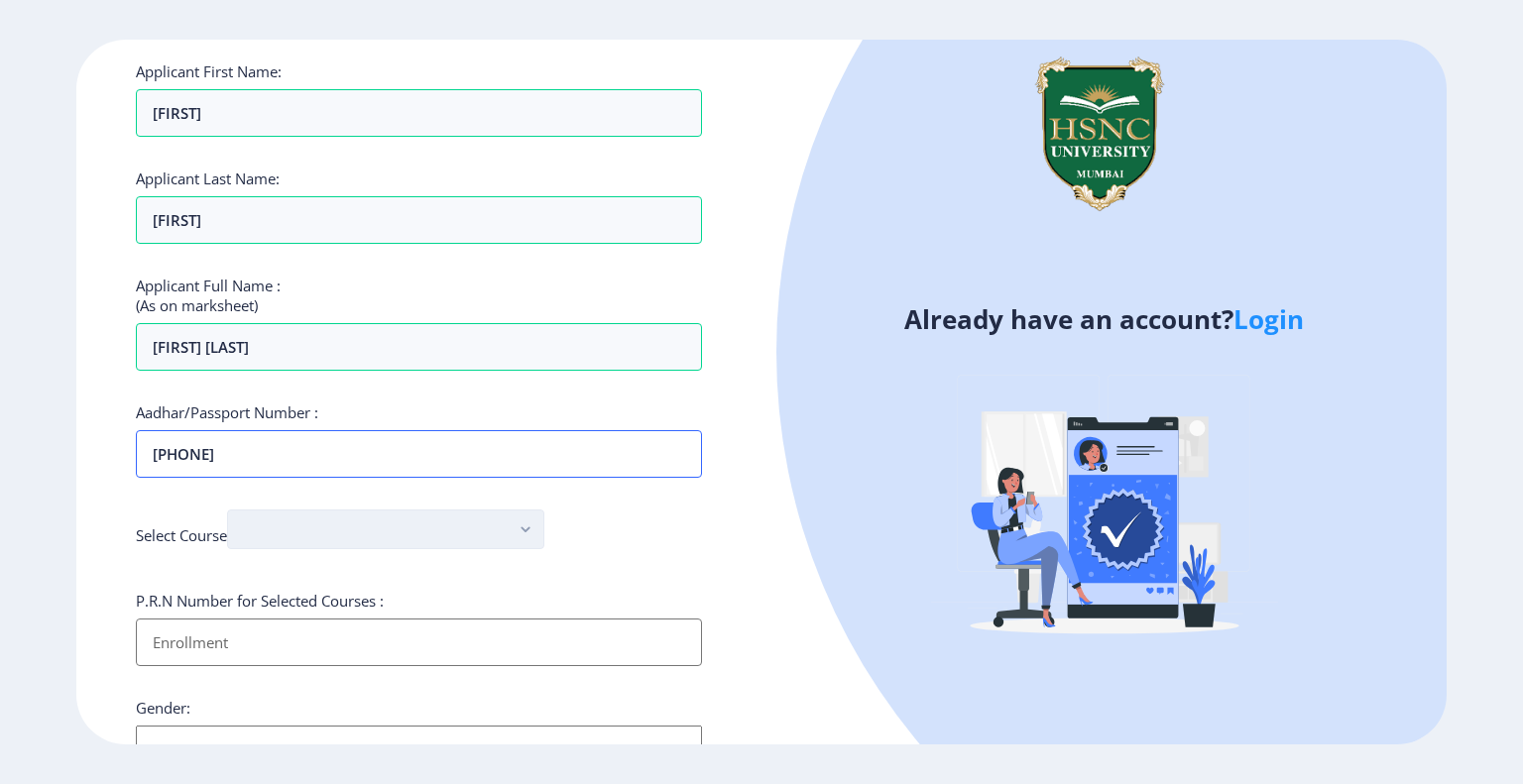 type on "[PHONE]" 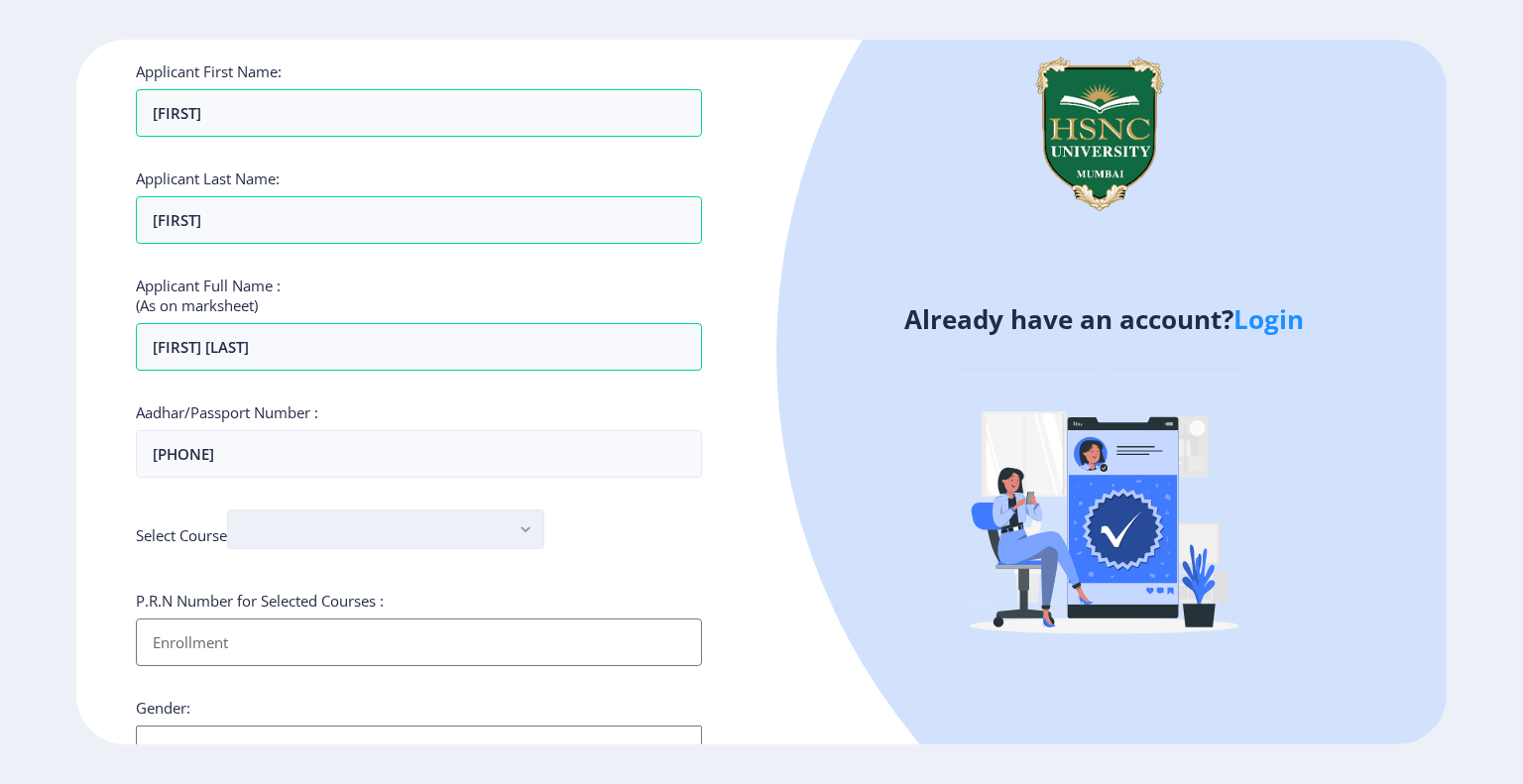 click 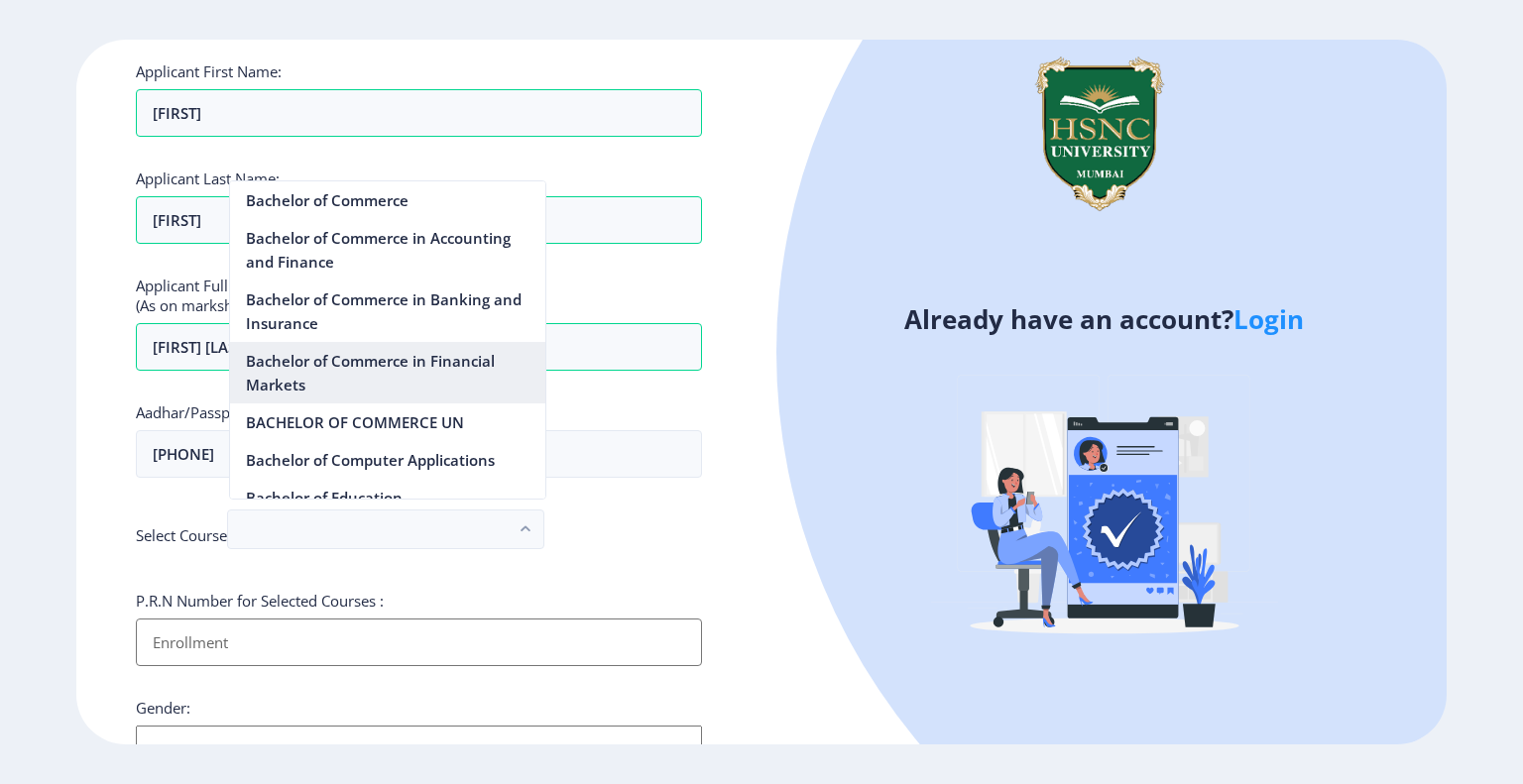 scroll, scrollTop: 722, scrollLeft: 0, axis: vertical 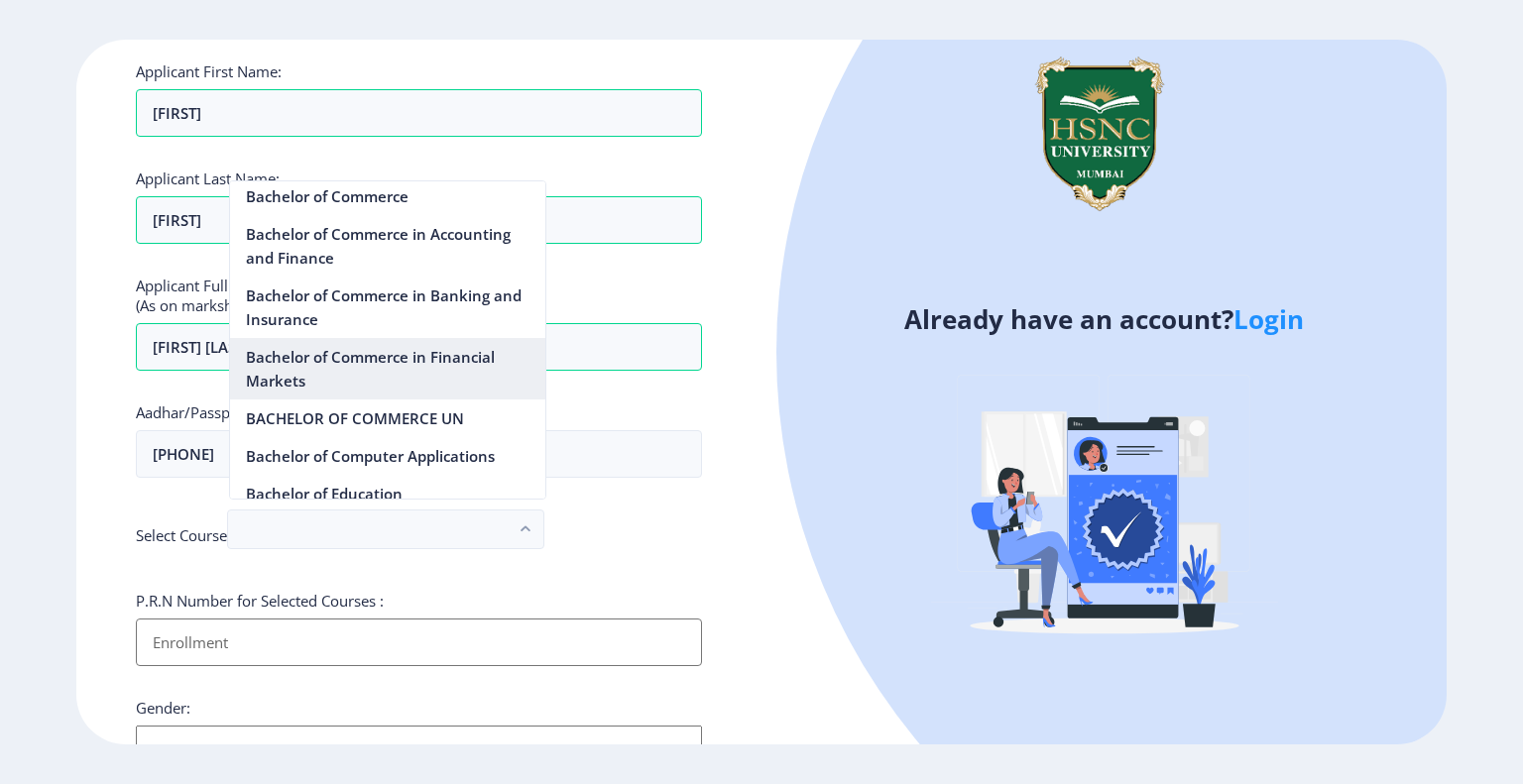 click on "Bachelor of Commerce in Financial Markets" at bounding box center (388, 369) 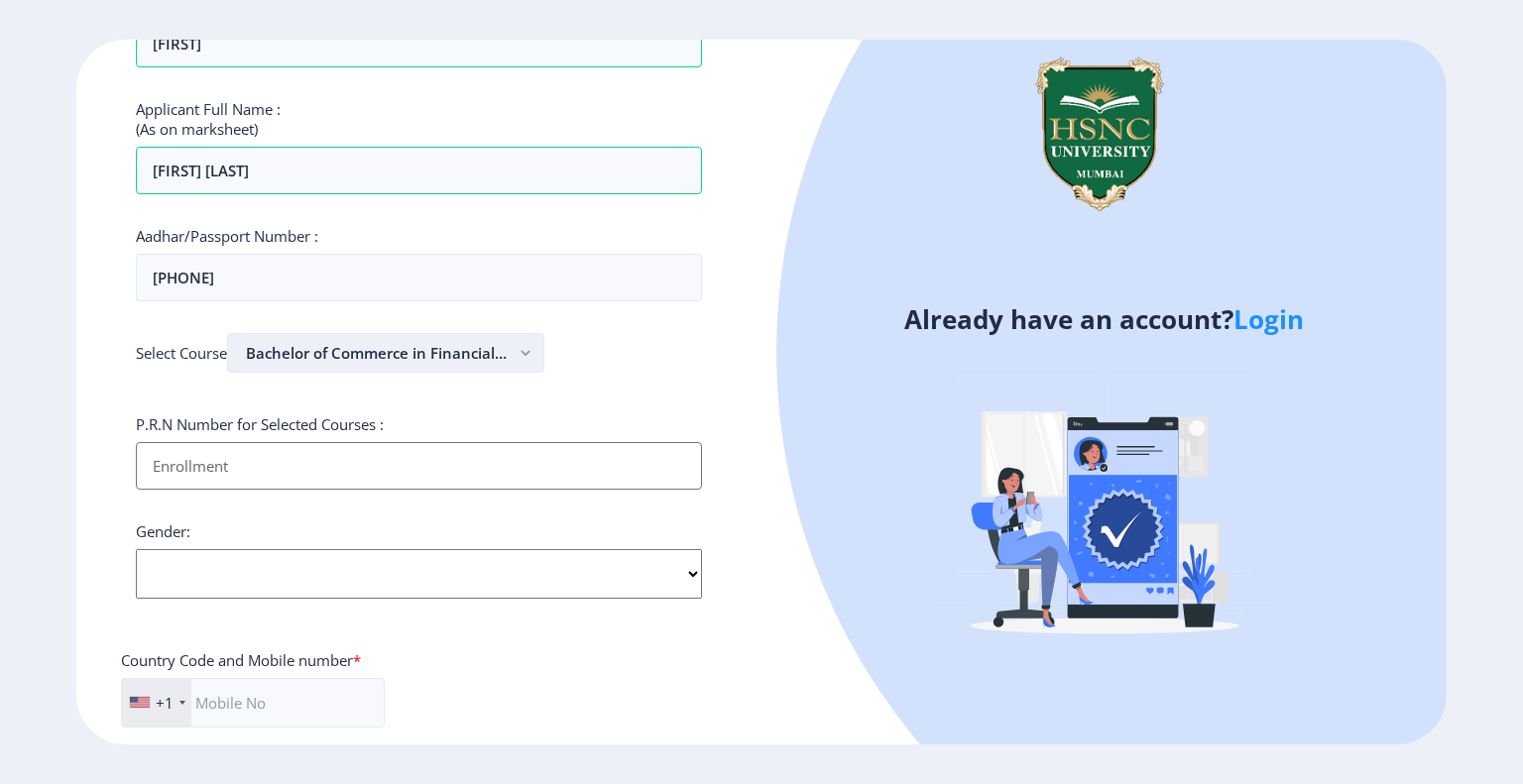 scroll, scrollTop: 281, scrollLeft: 0, axis: vertical 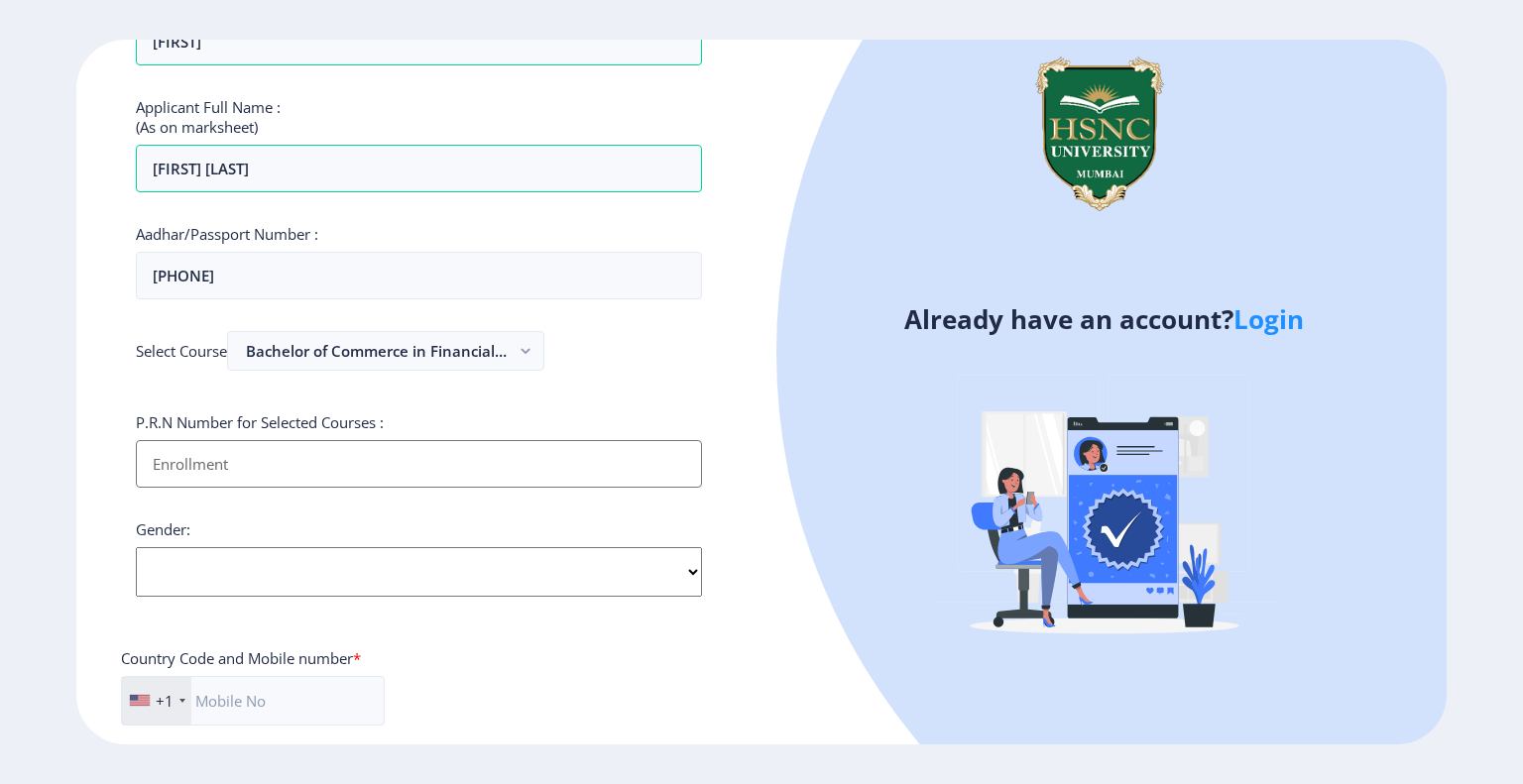 click on "Applicant First Name:" at bounding box center [418, 464] 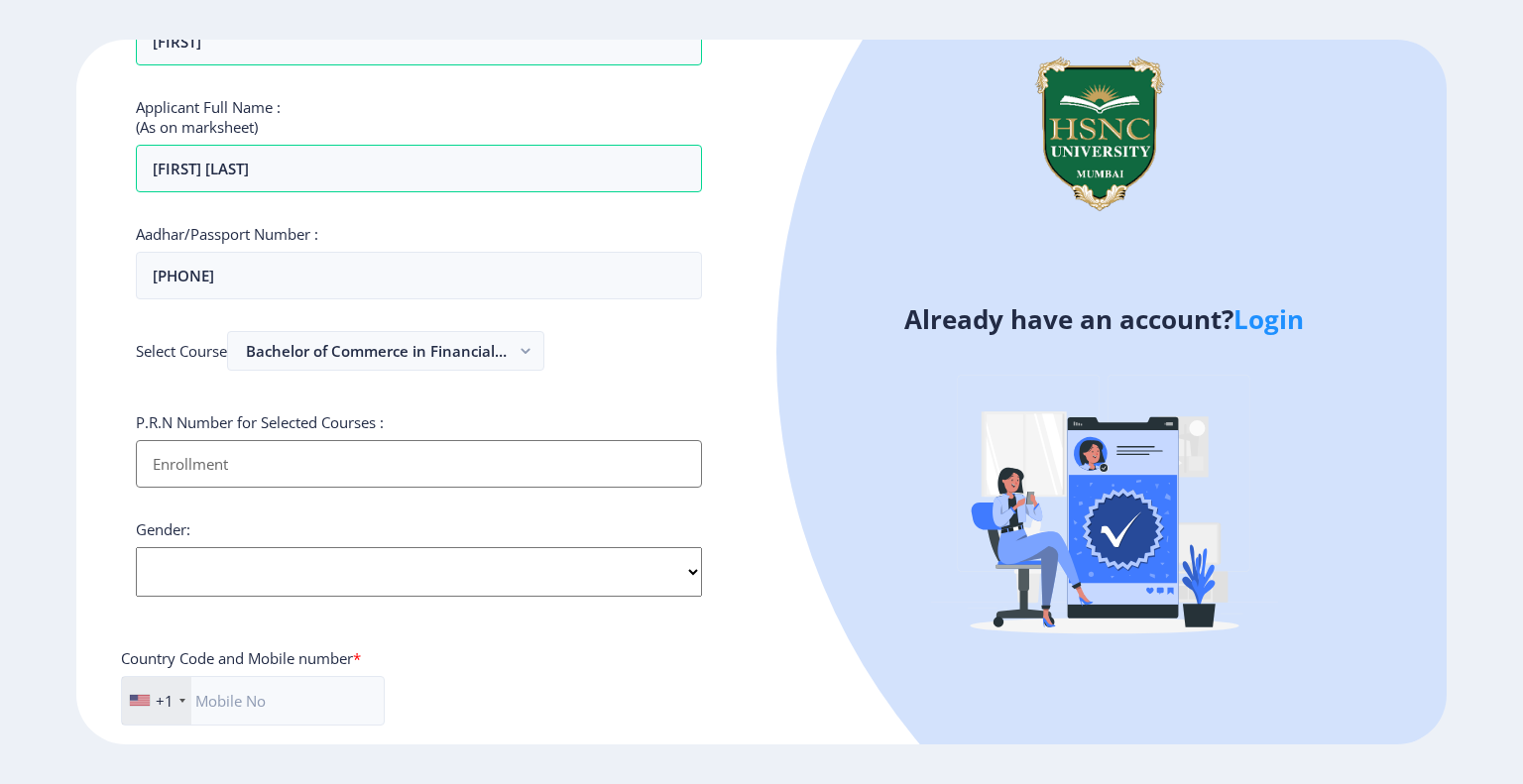 click on "Country Code and Mobile number  *" 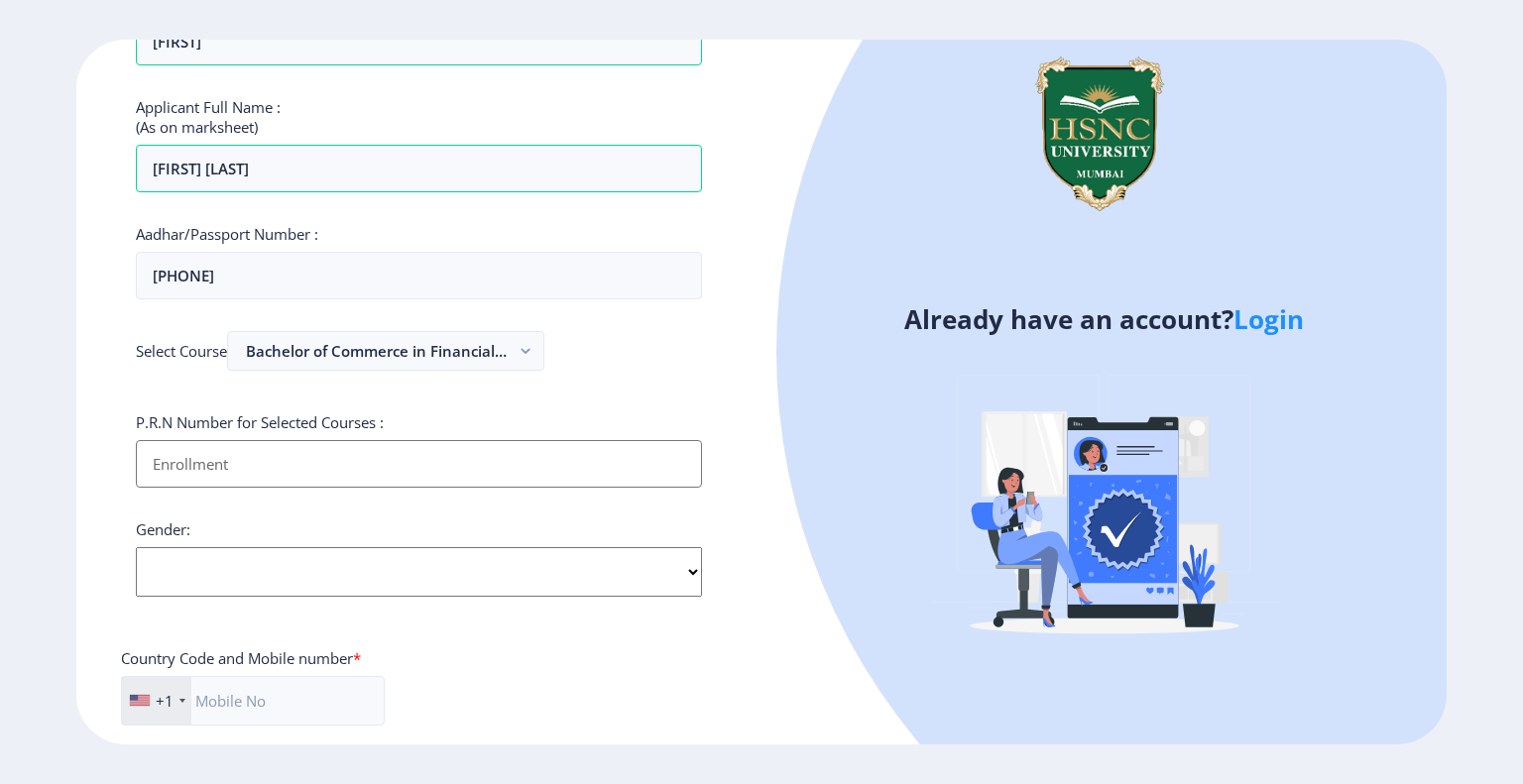 click on "Select Gender Male Female Other" 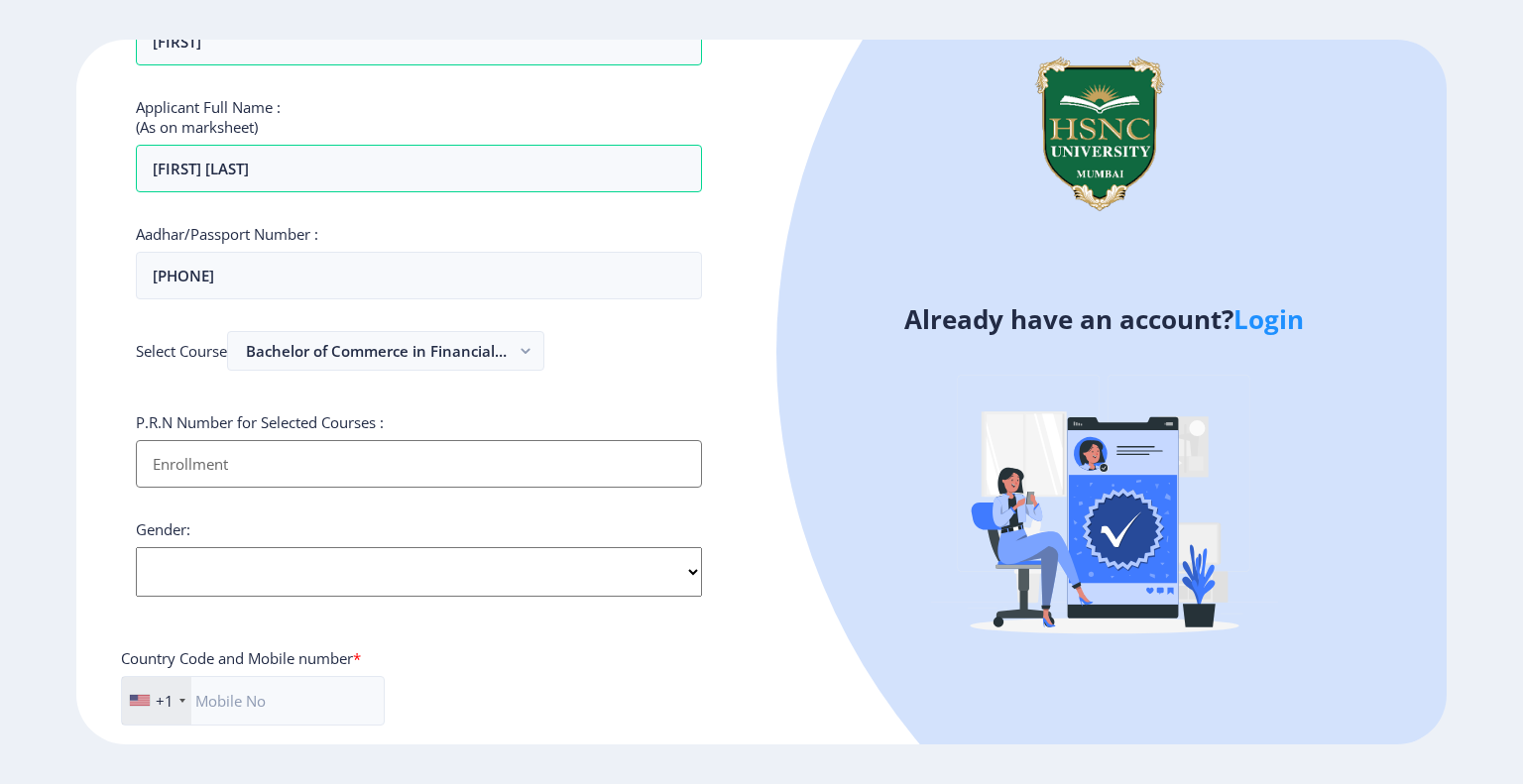 select on "Male" 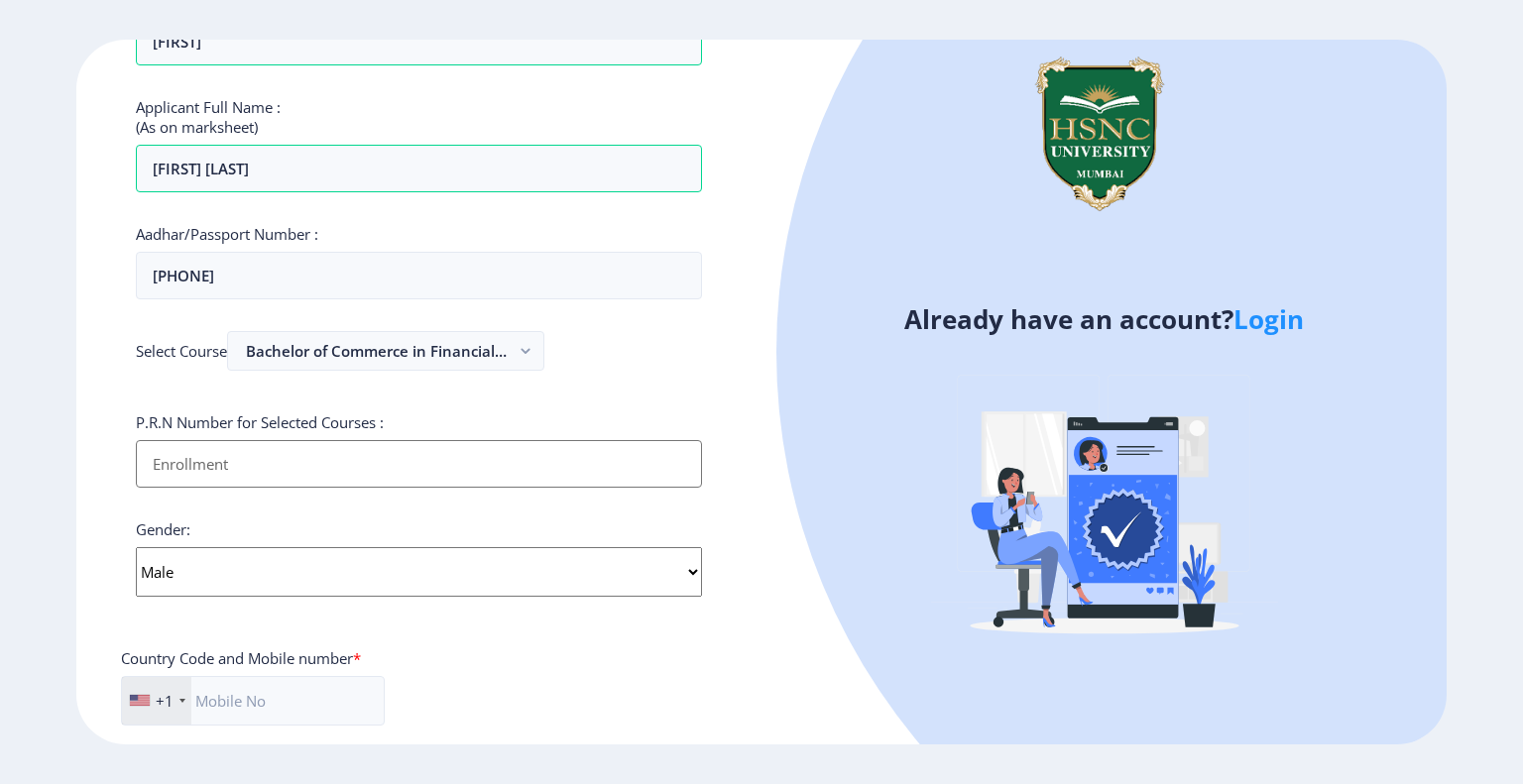 click on "Select Gender Male Female Other" 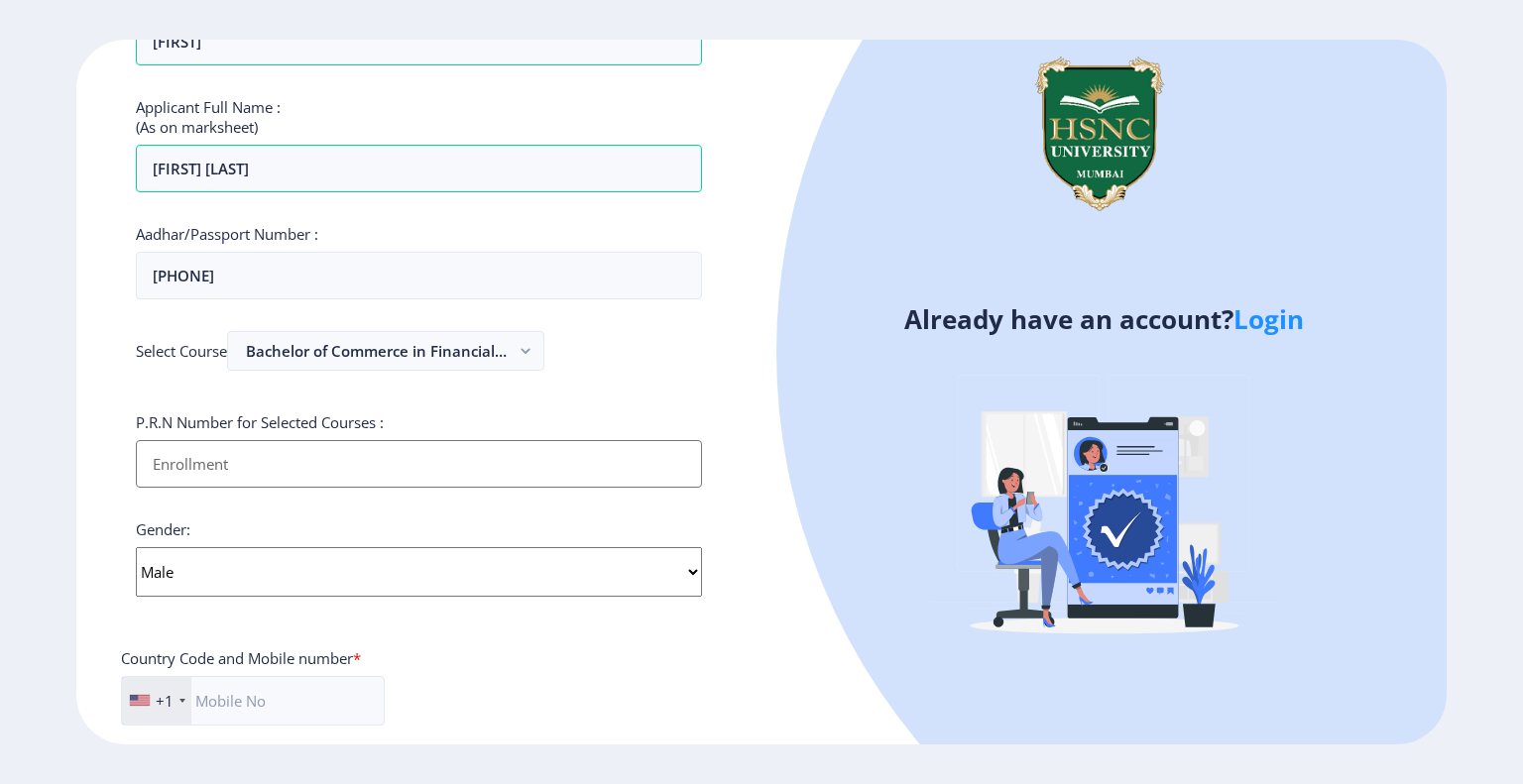 click on "+1" 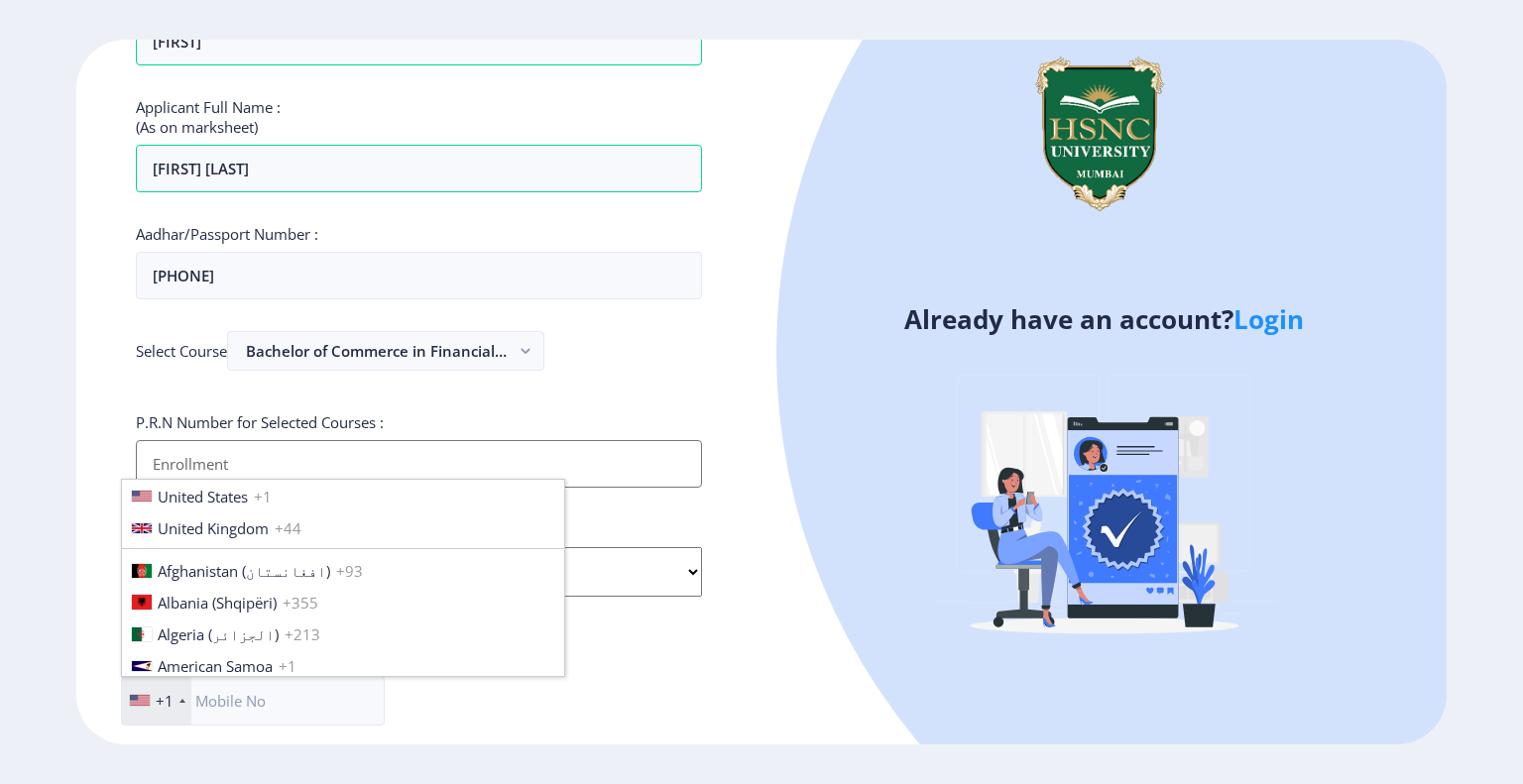 scroll, scrollTop: 3035, scrollLeft: 0, axis: vertical 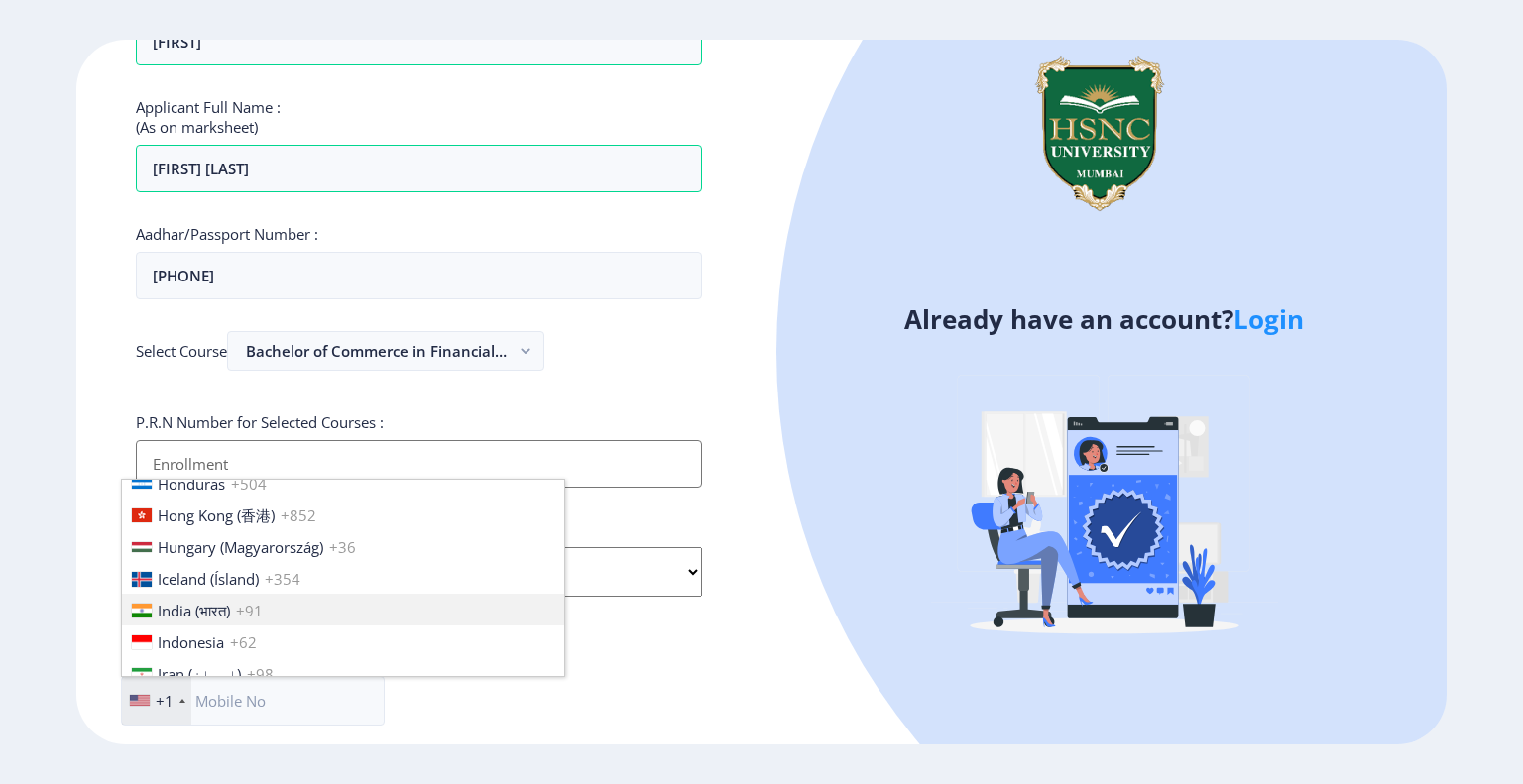 click on "India (भारत)" at bounding box center (193, 611) 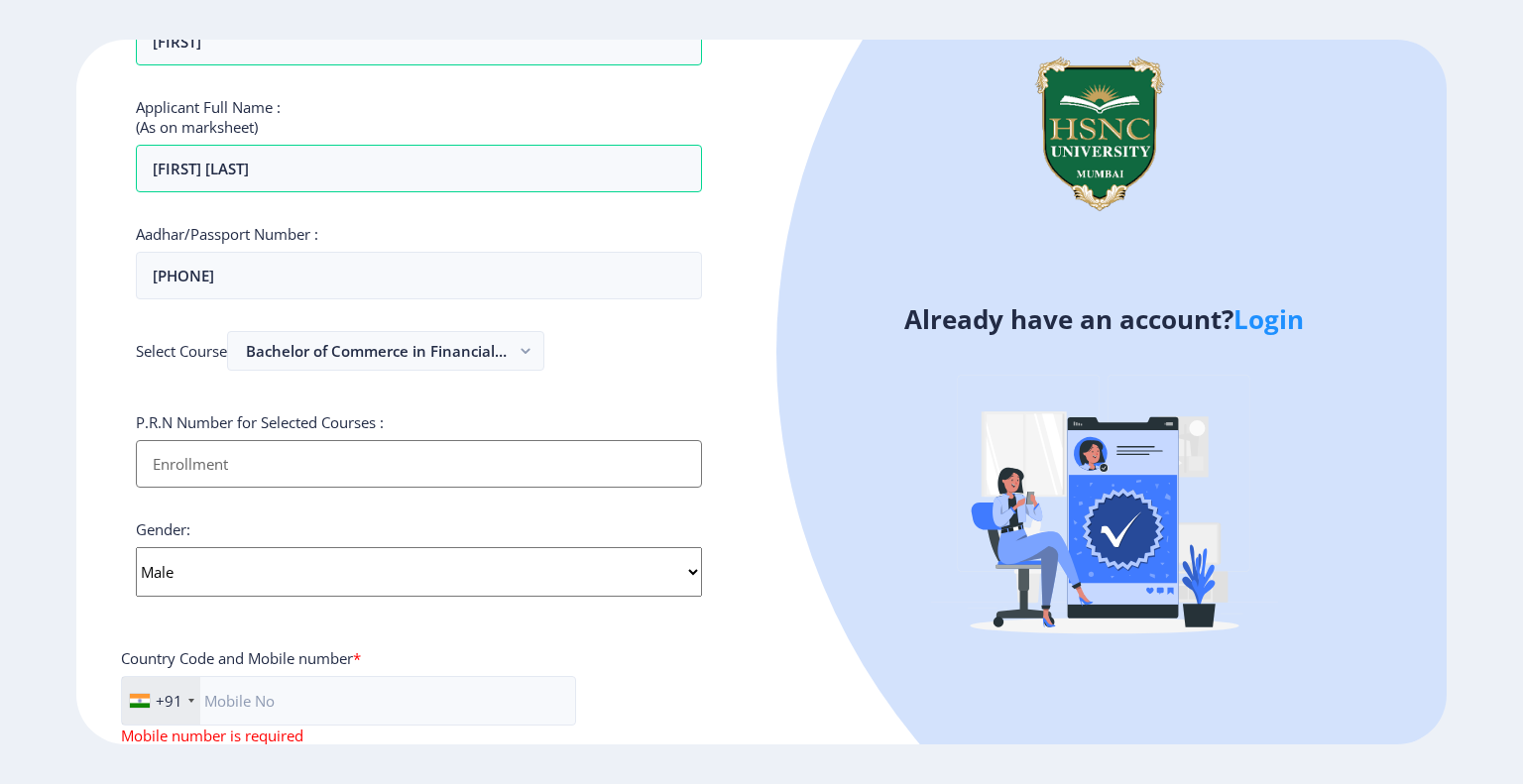 click on "Applicant First Name:" at bounding box center [418, 464] 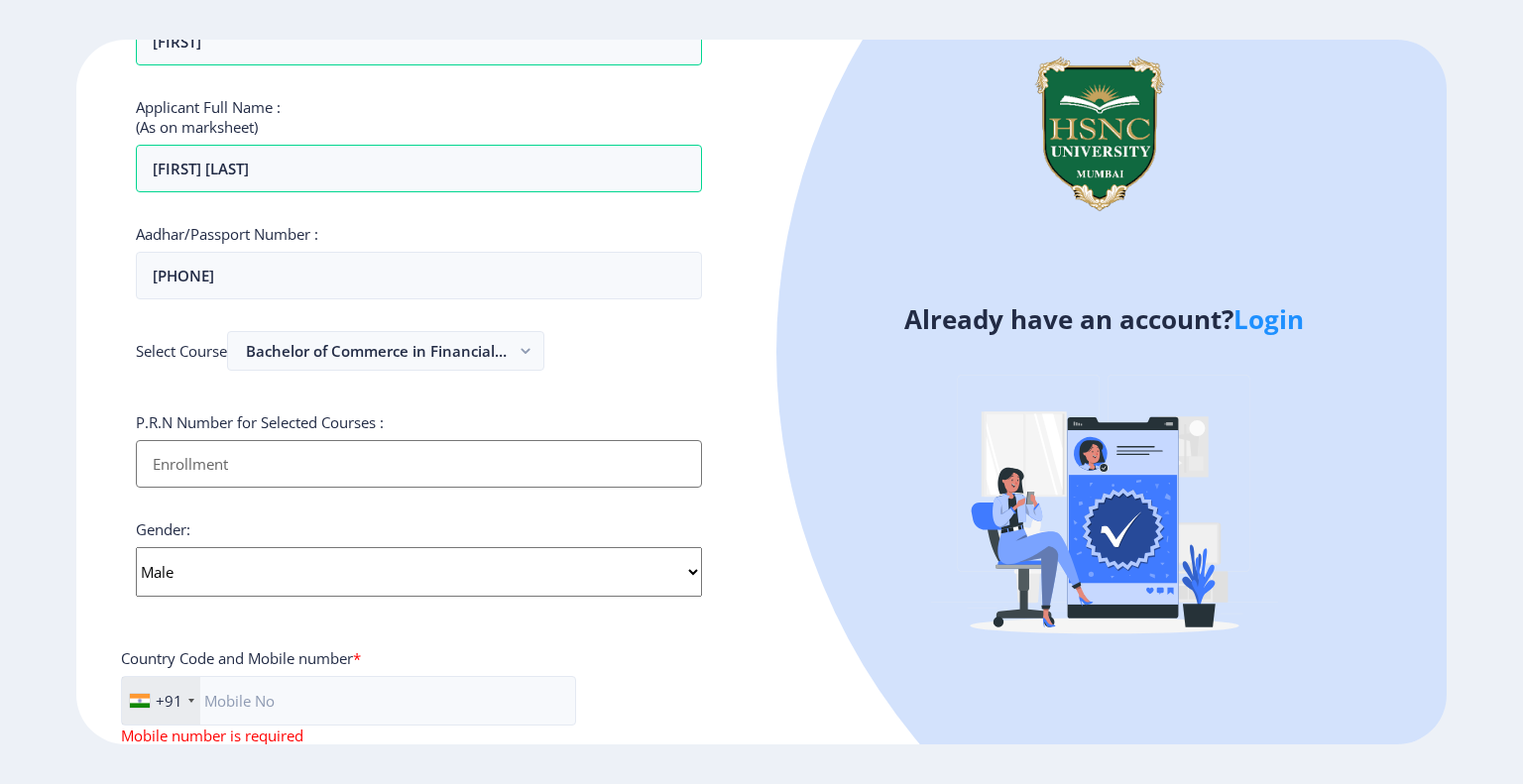 paste on "[CREDIT CARD NUMBER]" 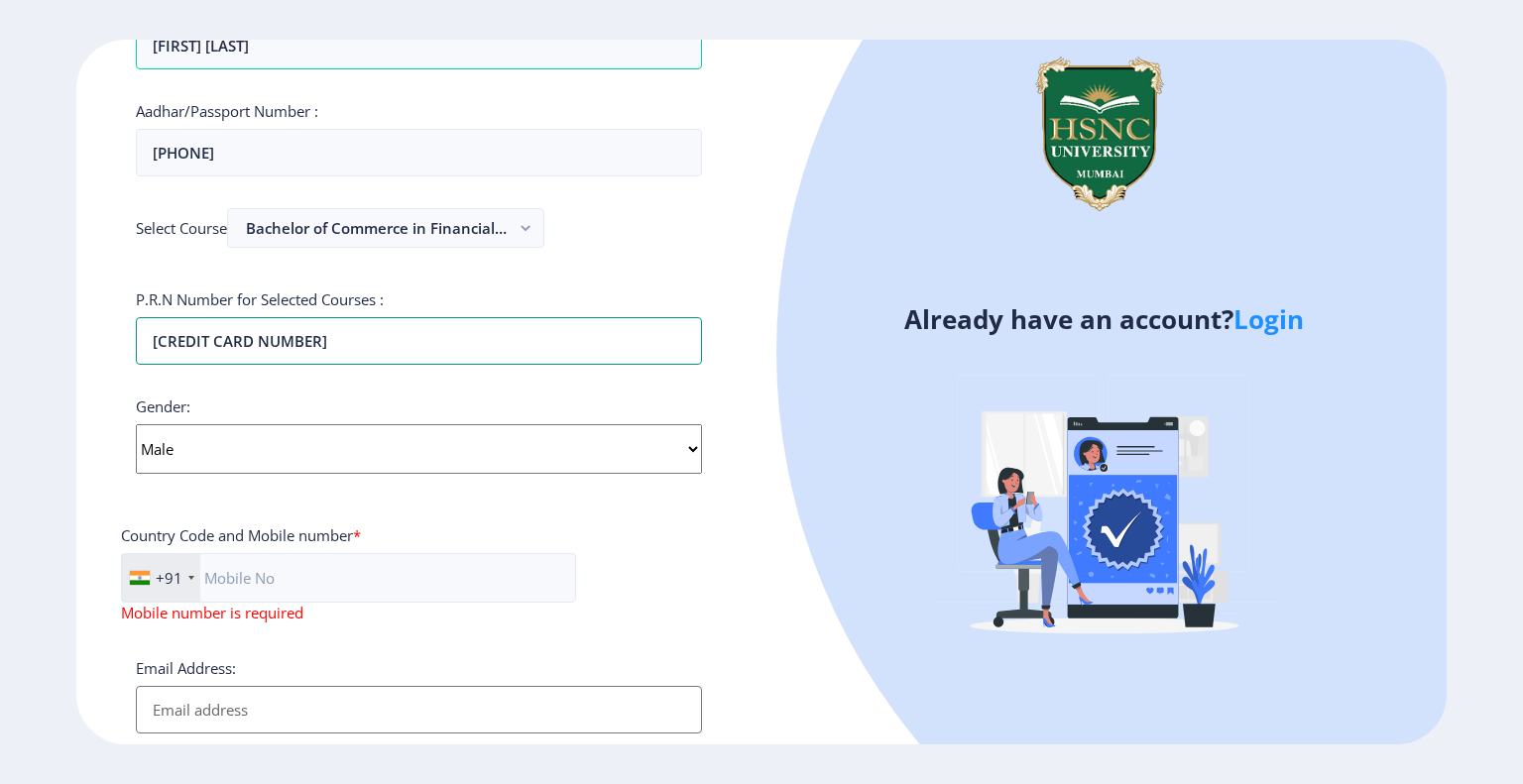 scroll, scrollTop: 424, scrollLeft: 0, axis: vertical 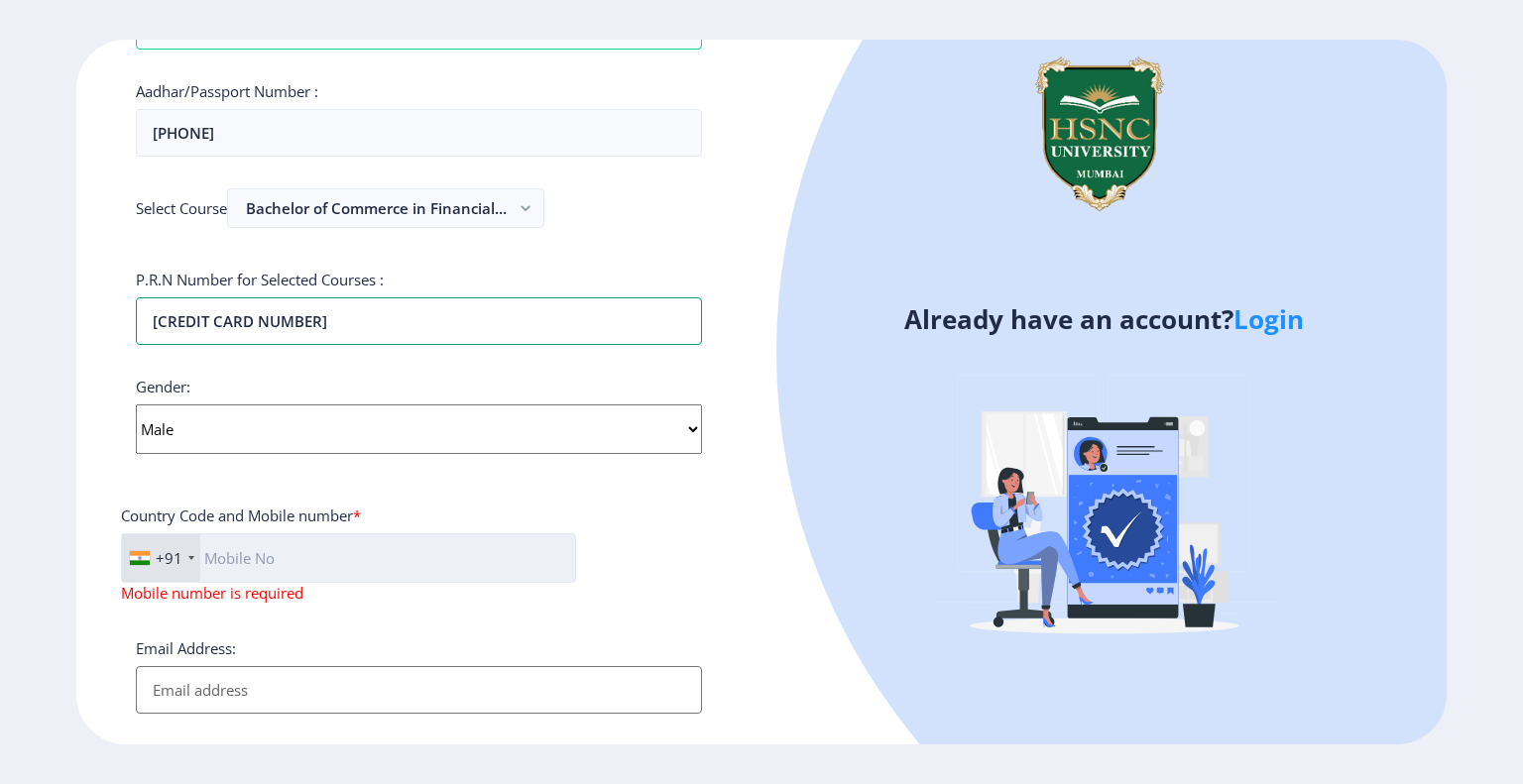 type on "[CREDIT CARD NUMBER]" 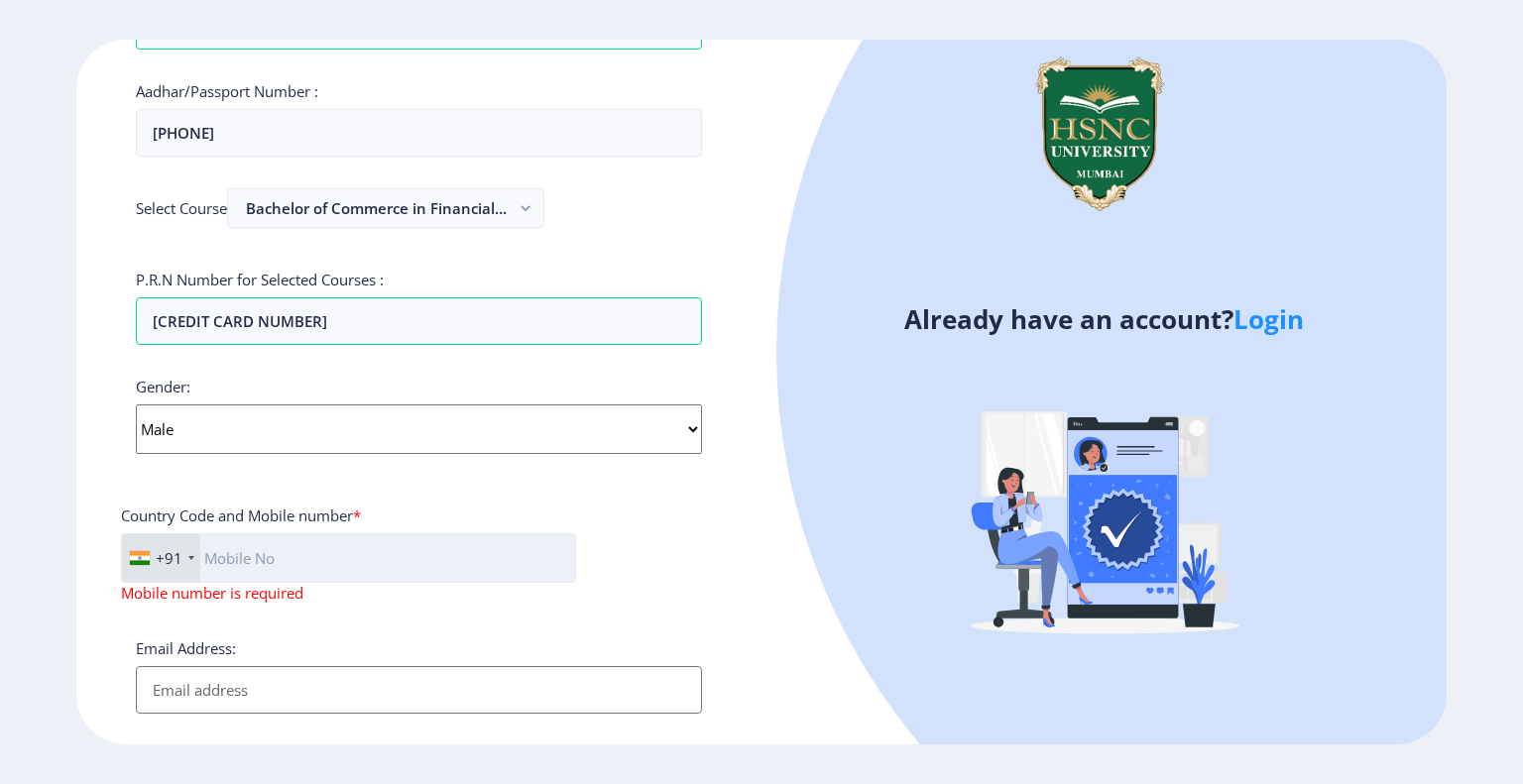 click 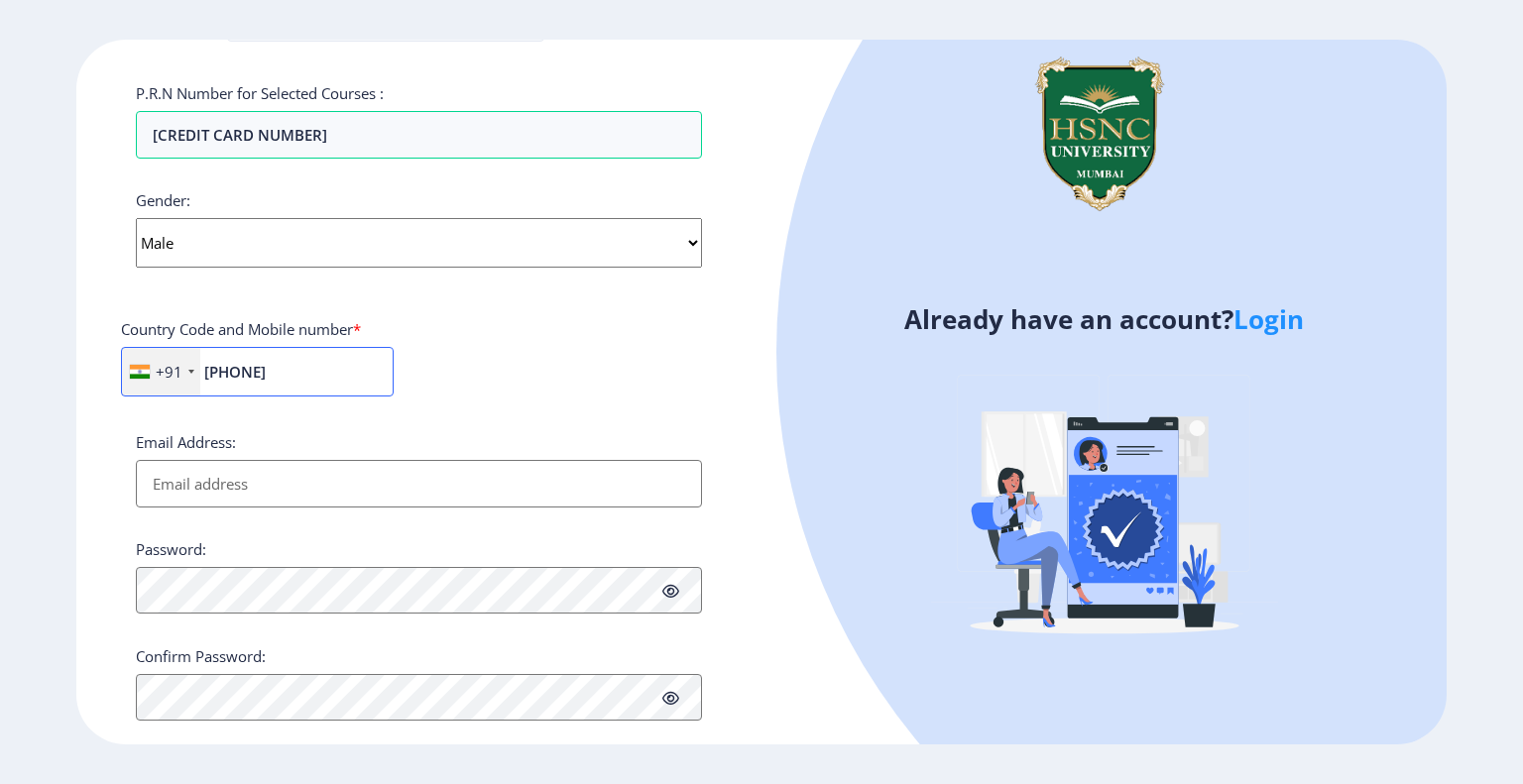 scroll, scrollTop: 614, scrollLeft: 0, axis: vertical 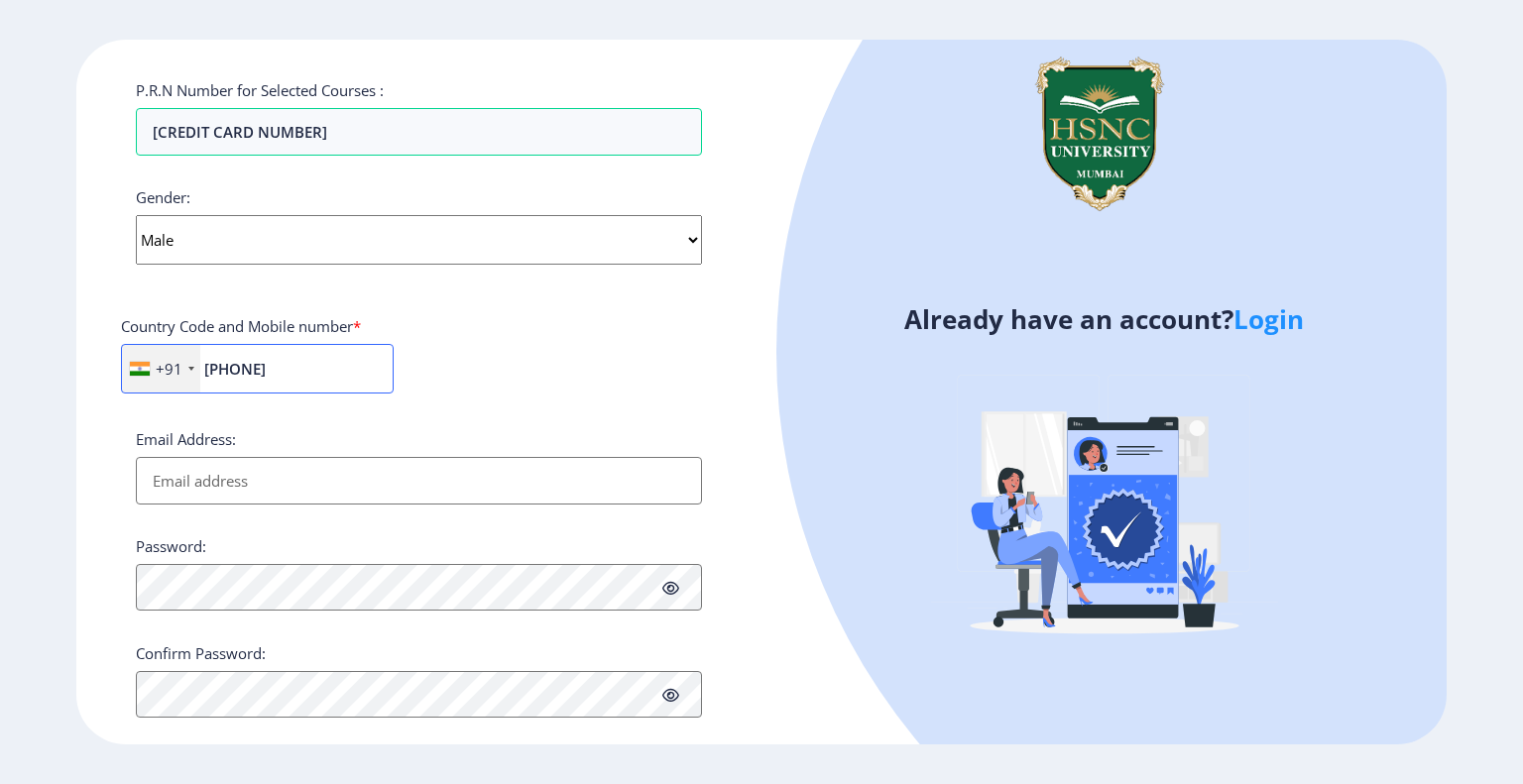 type on "[PHONE]" 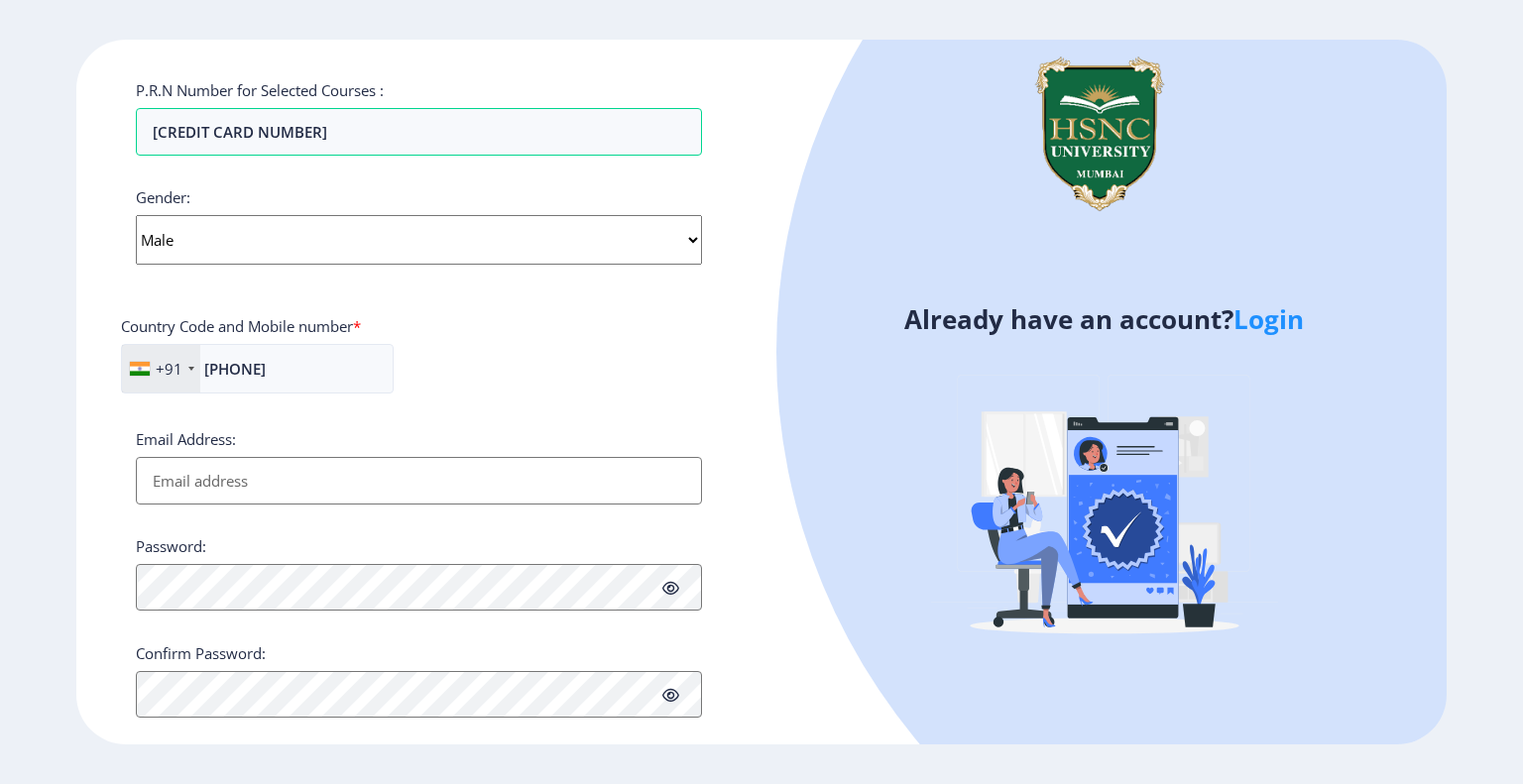 click on "Email Address:" at bounding box center [418, 481] 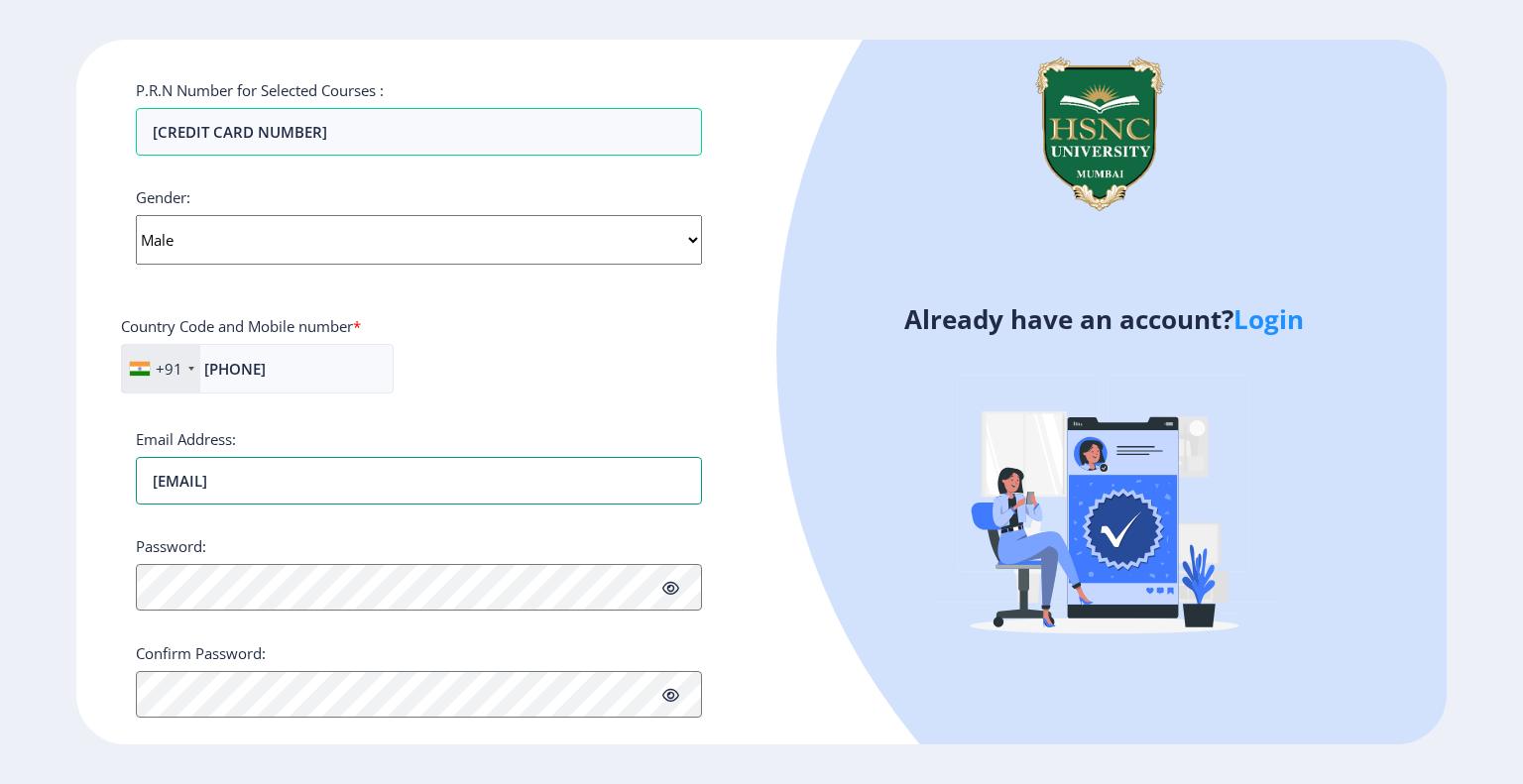 type on "[EMAIL]" 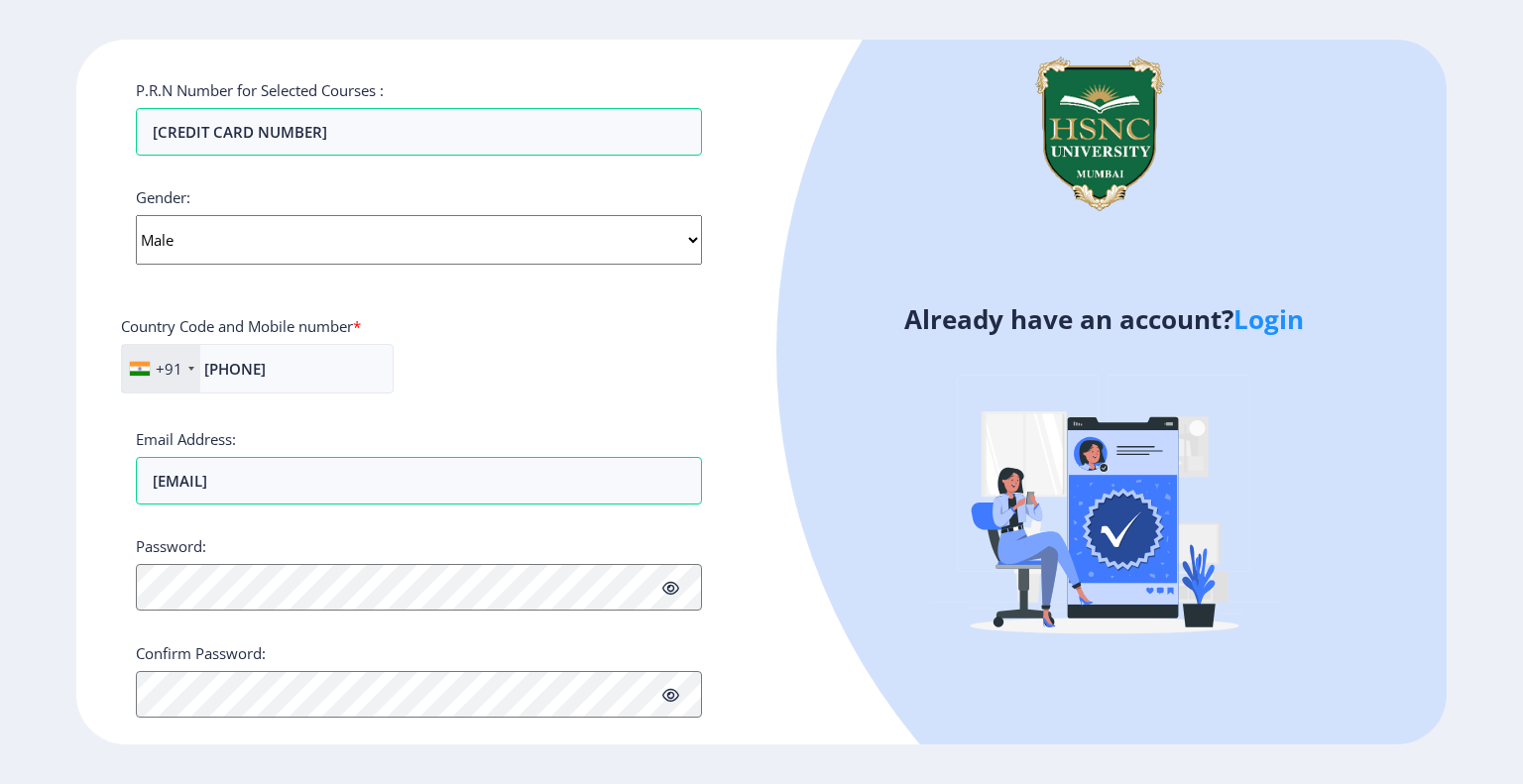 scroll, scrollTop: 645, scrollLeft: 0, axis: vertical 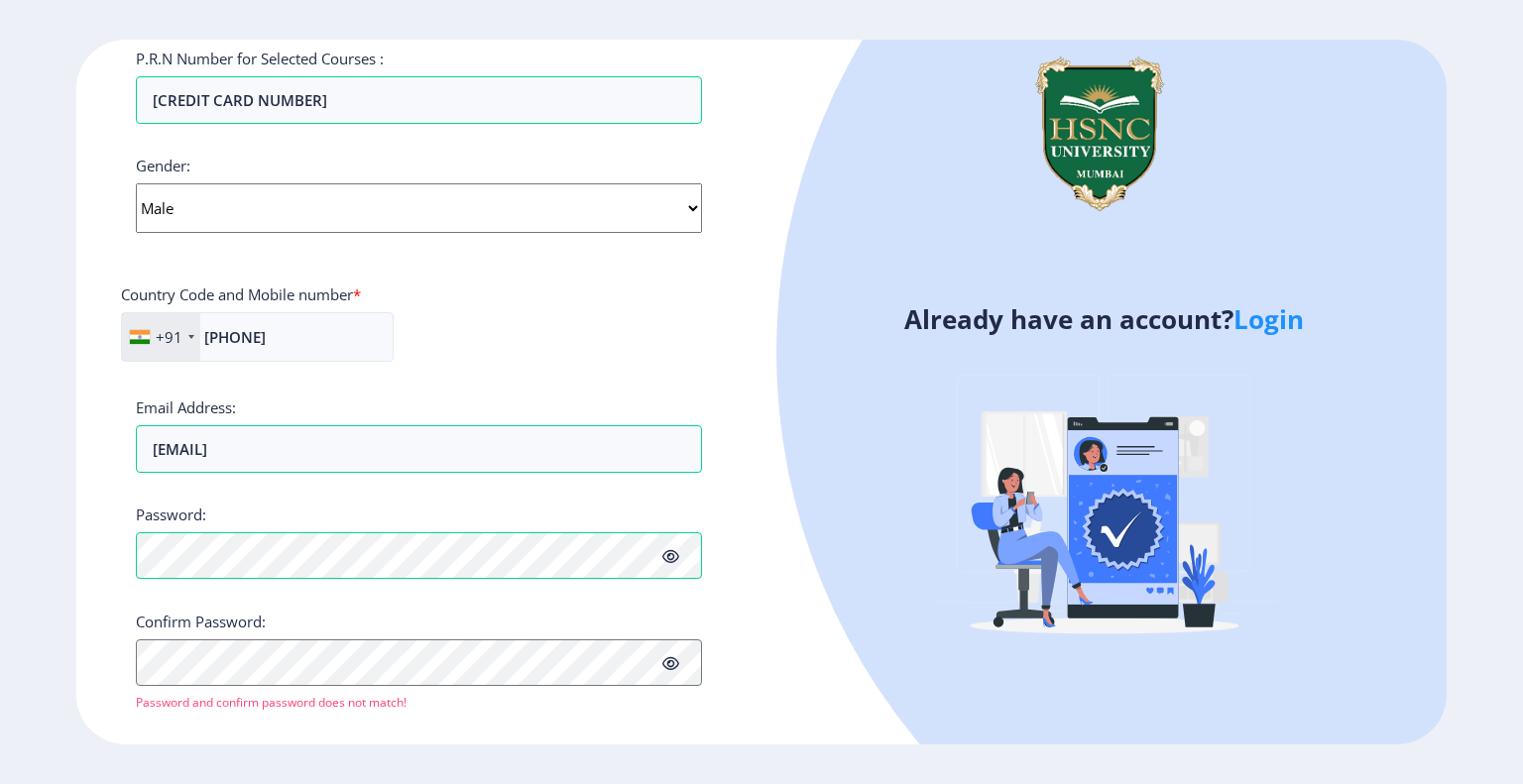 click 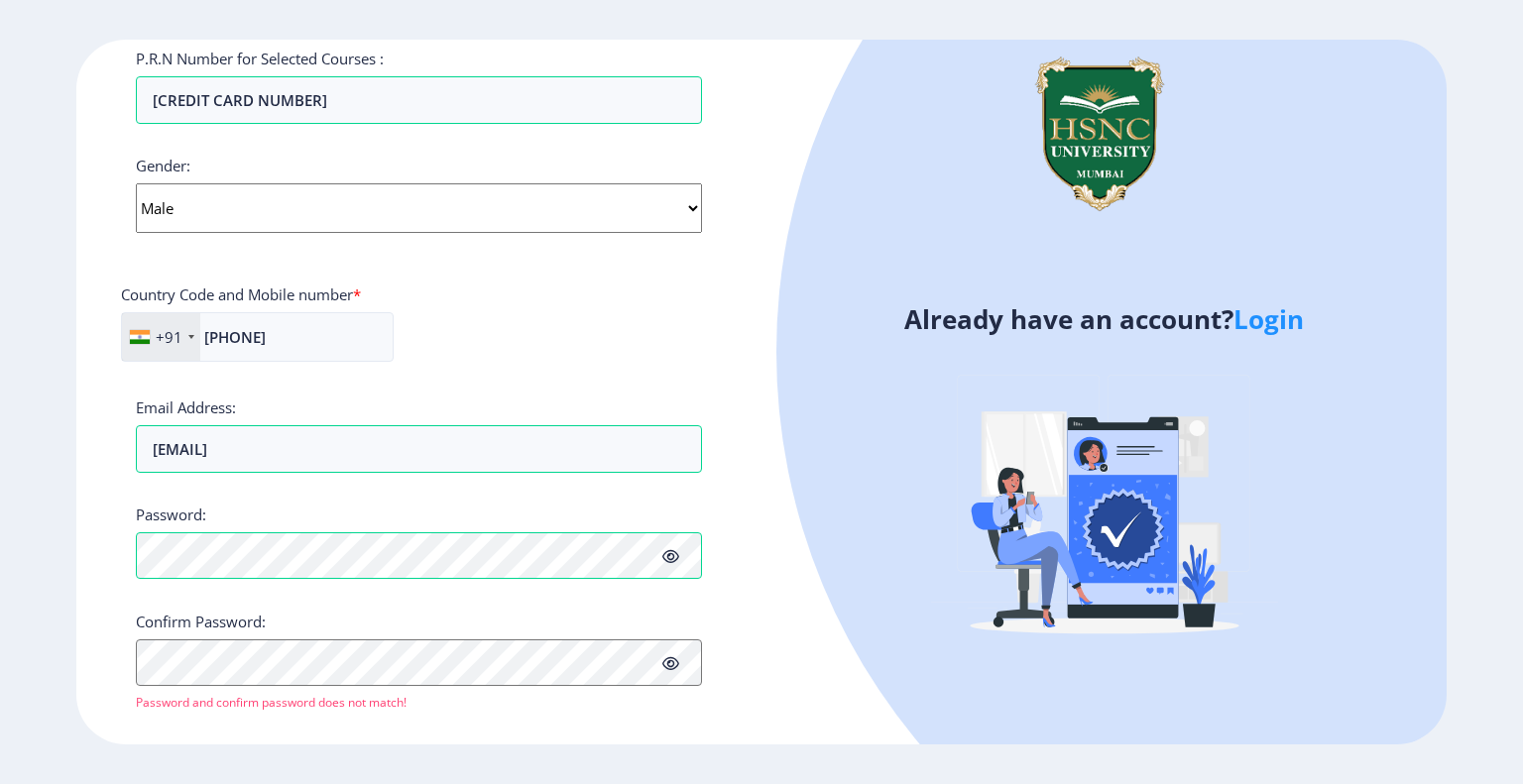click 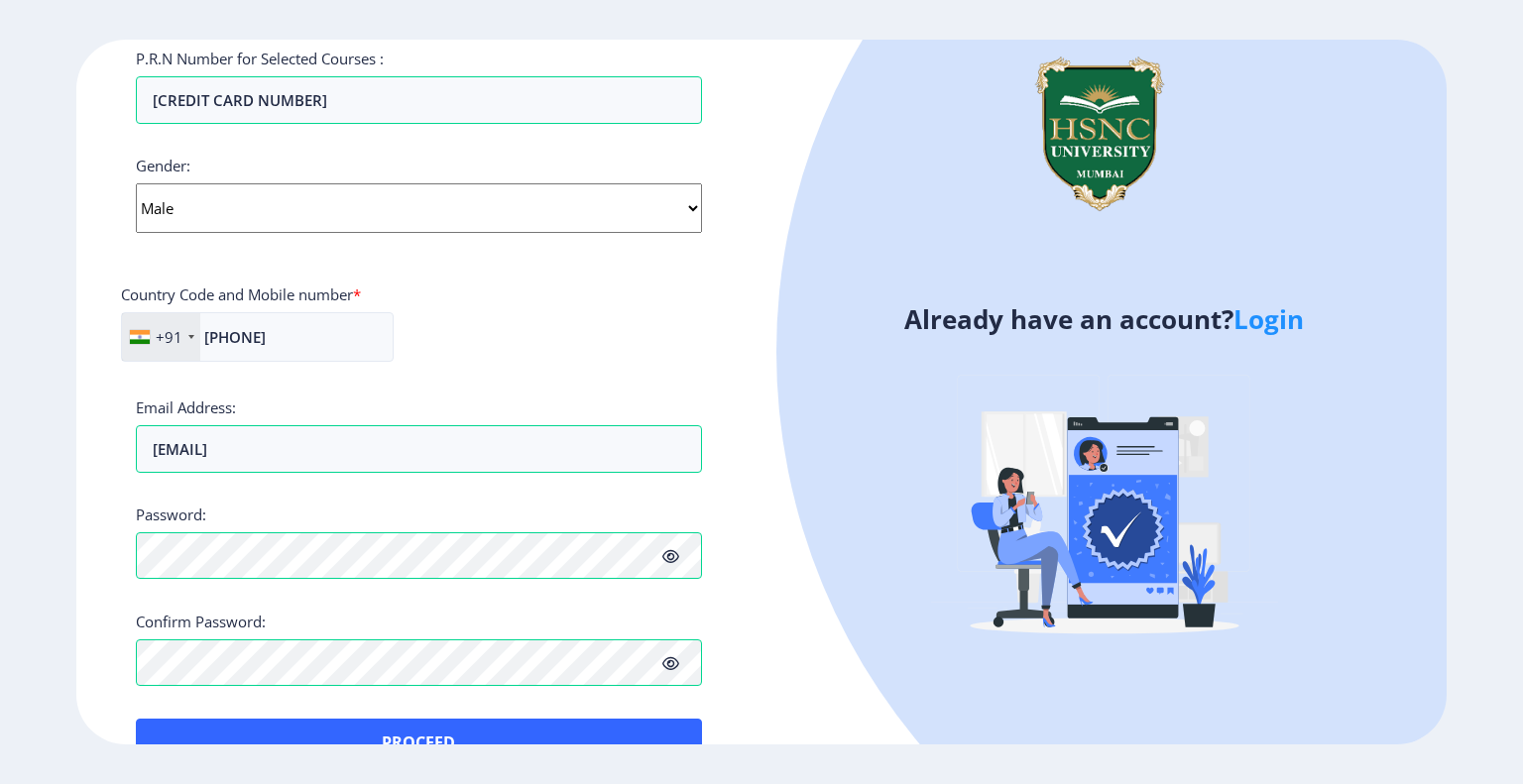click 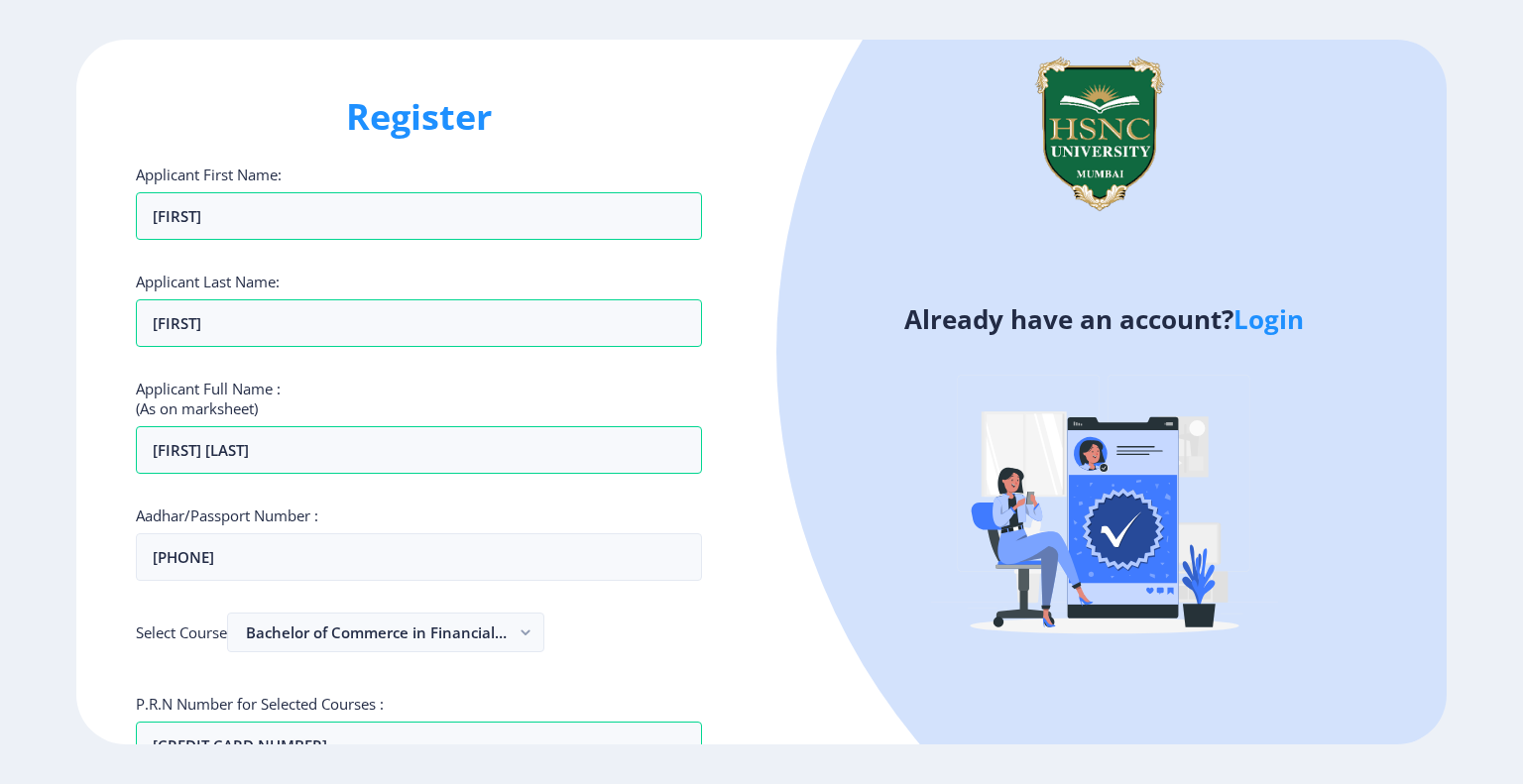 scroll, scrollTop: 693, scrollLeft: 0, axis: vertical 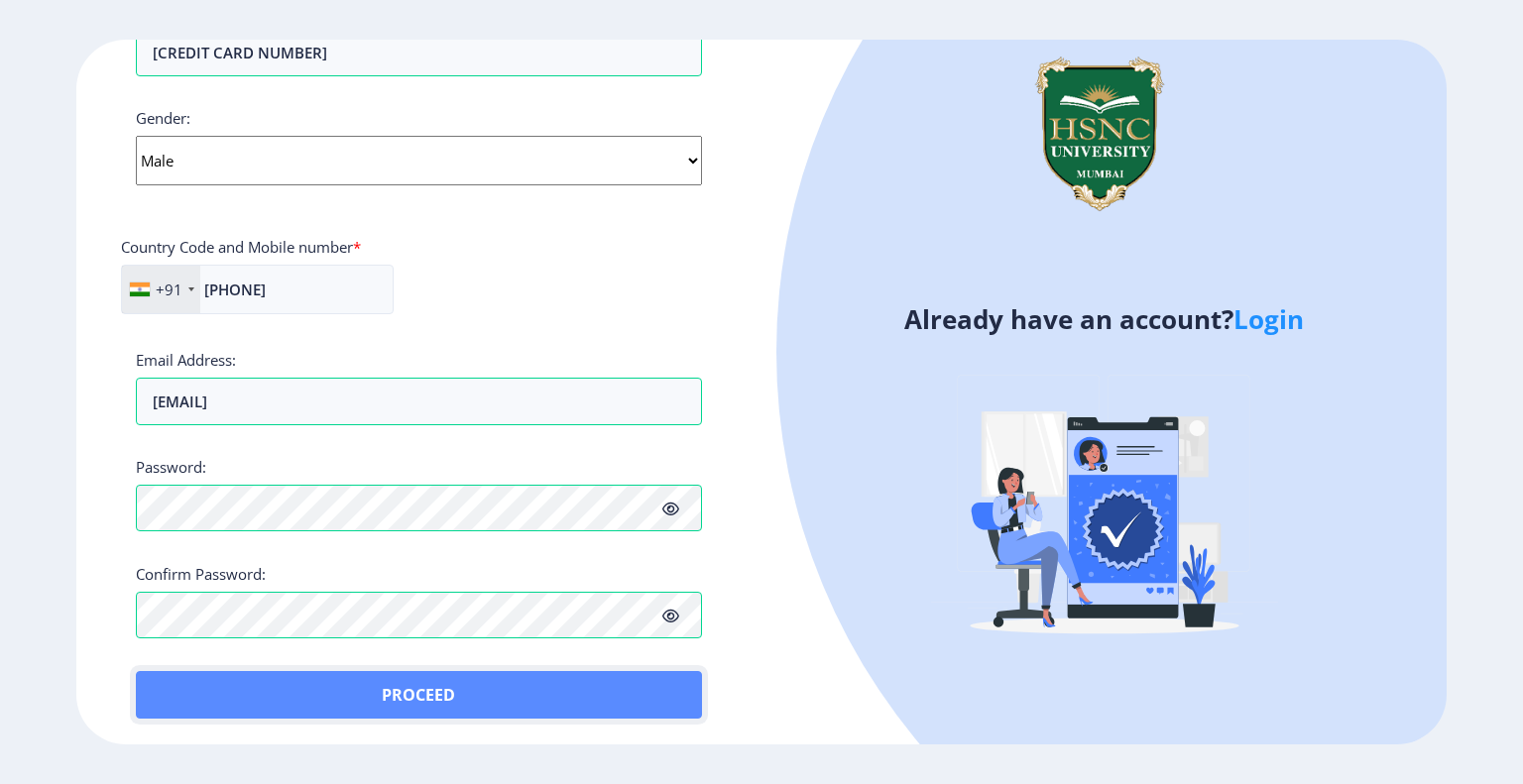 click on "Proceed" 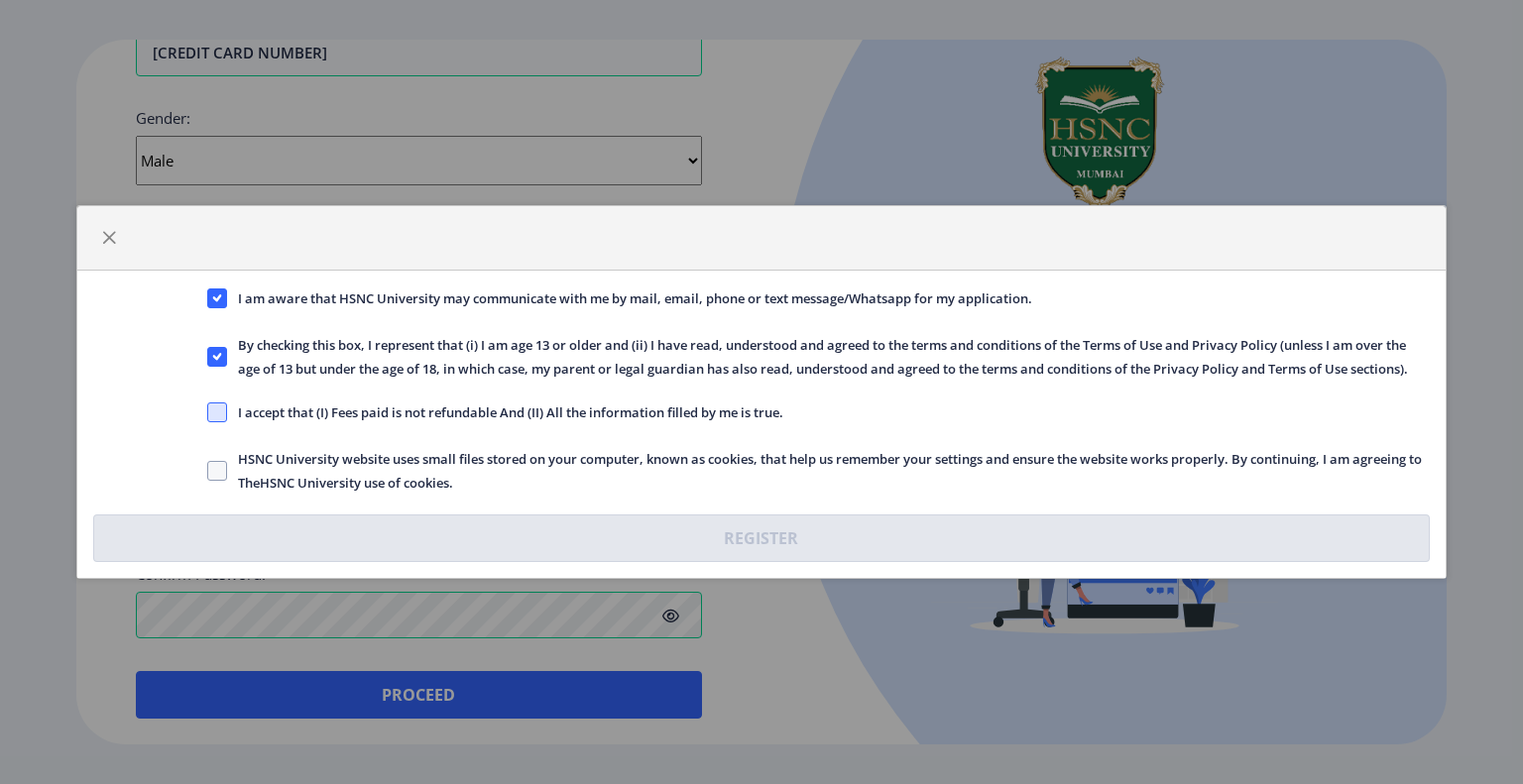 click 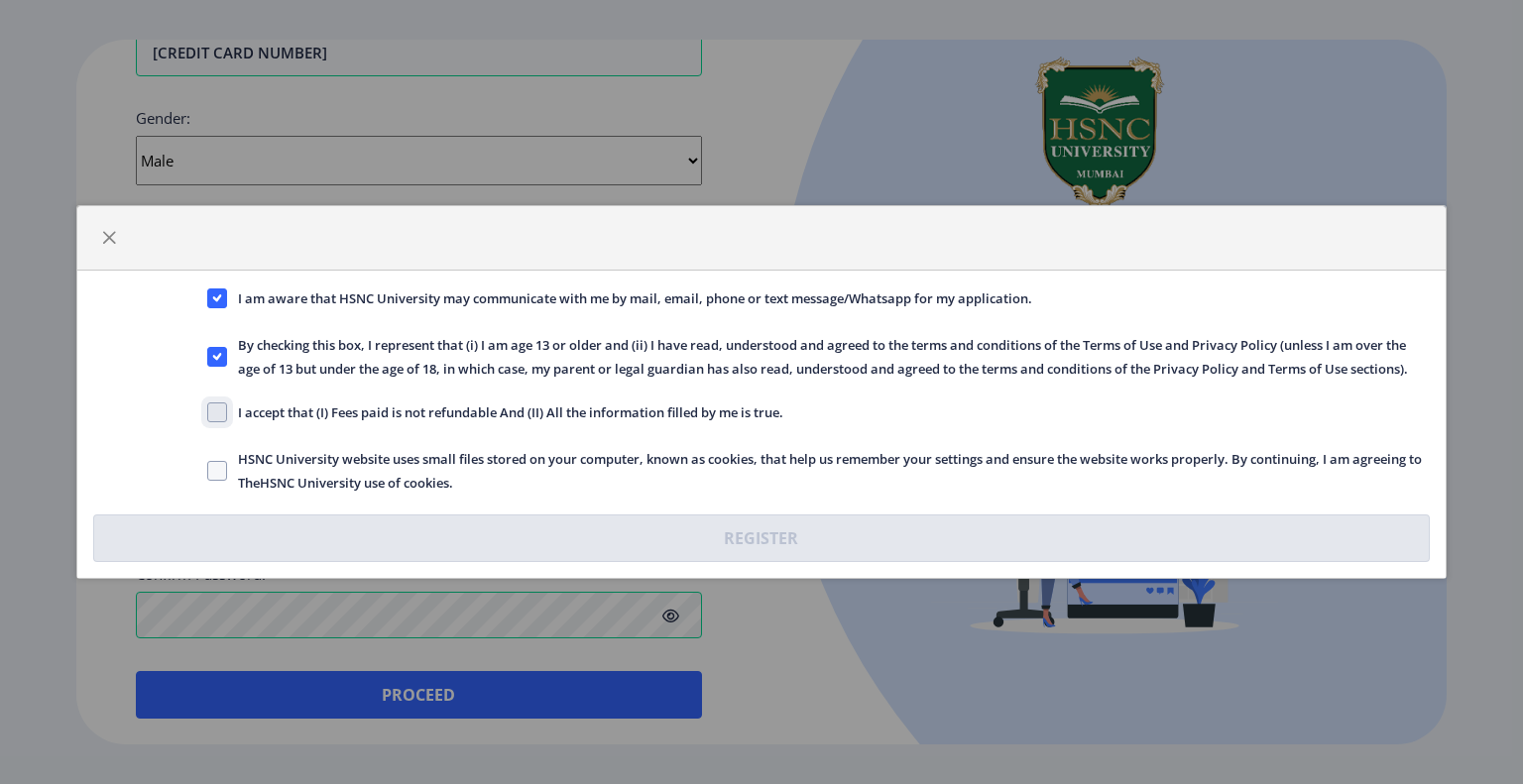 click on "I accept that (I) Fees paid is not refundable And (II) All the information filled by me is true." 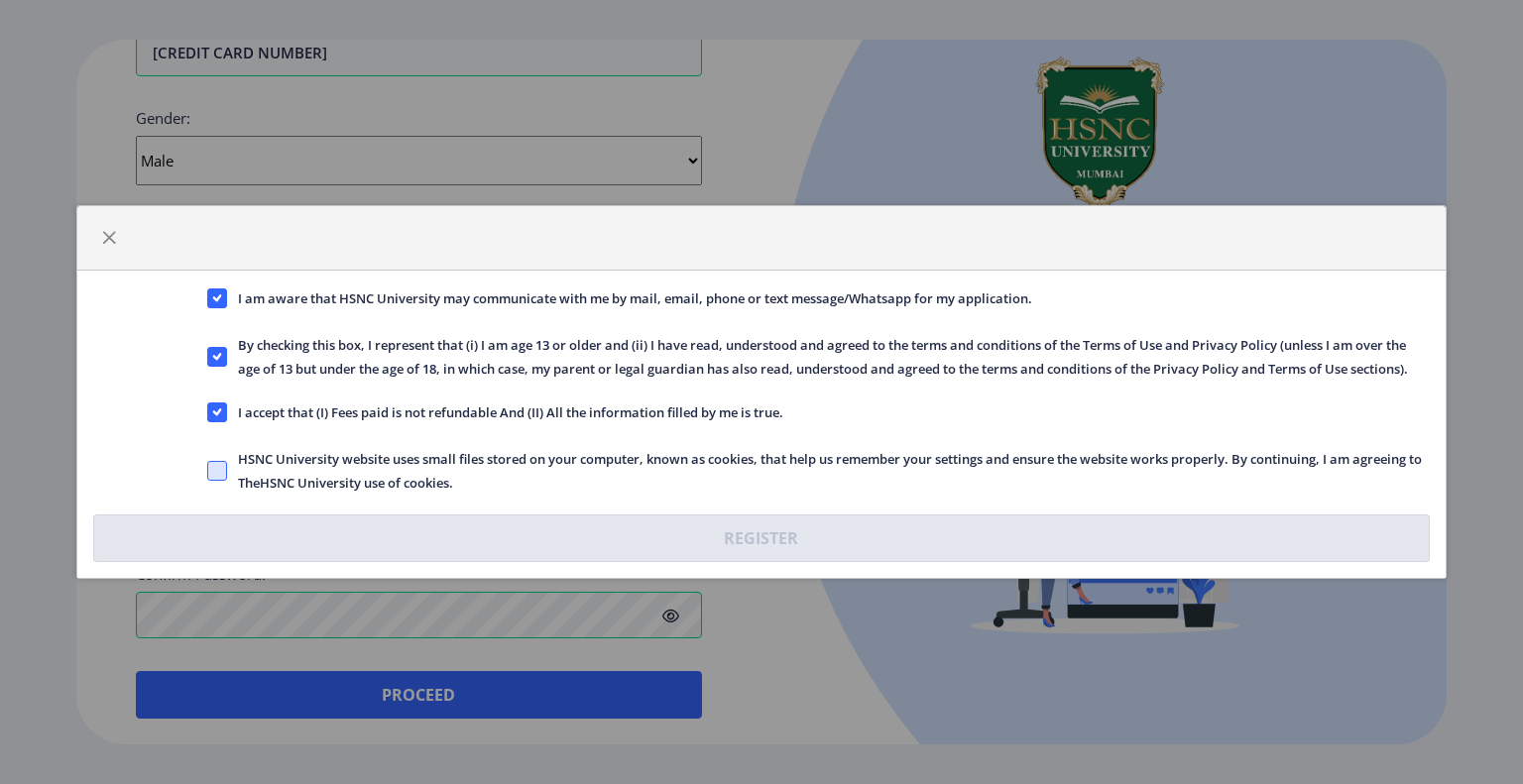click 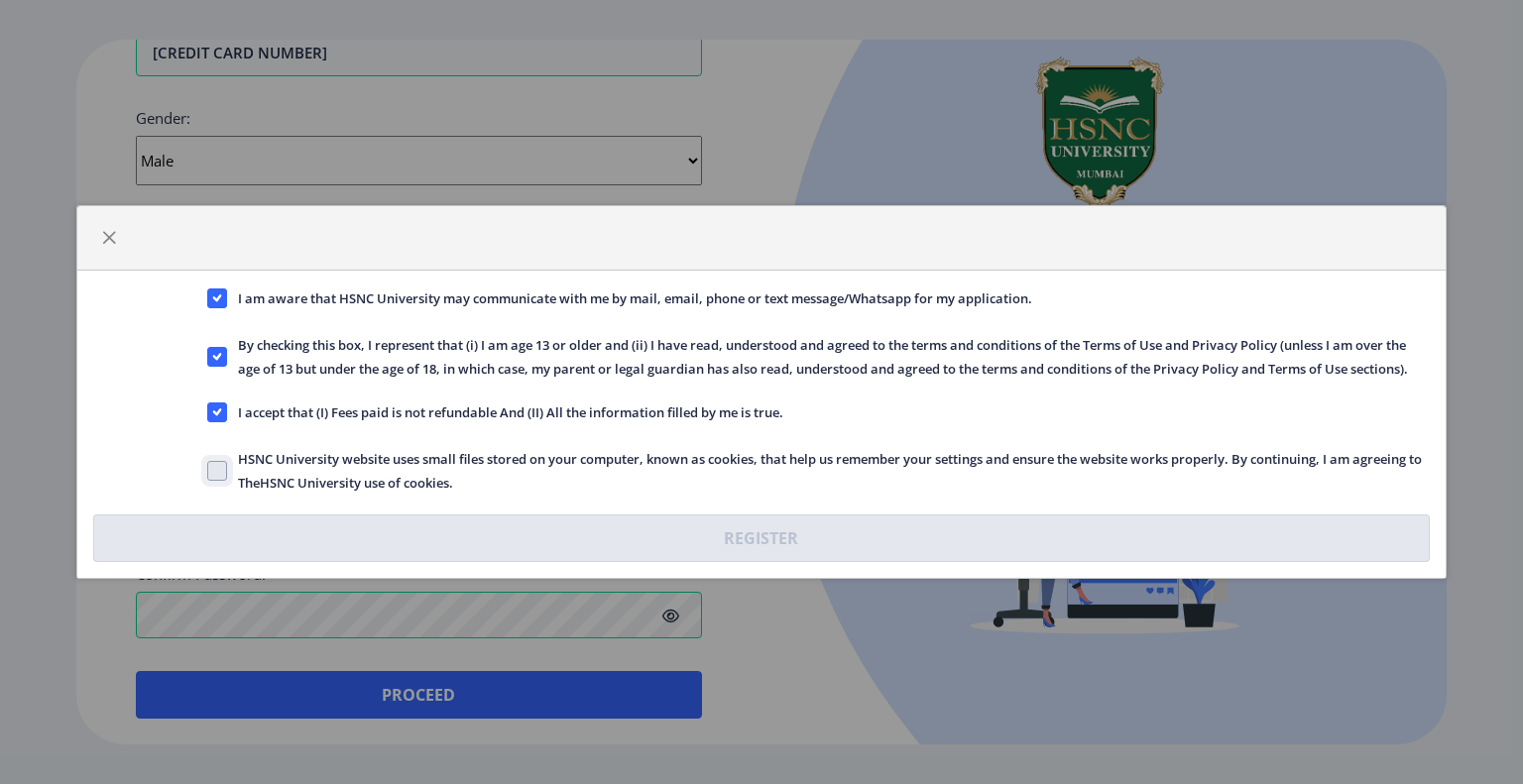 click on "HSNC University website uses small files stored on your computer, known as cookies, that help us remember your settings and ensure the website works properly. By continuing, I am agreeing to TheHSNC University use of cookies." 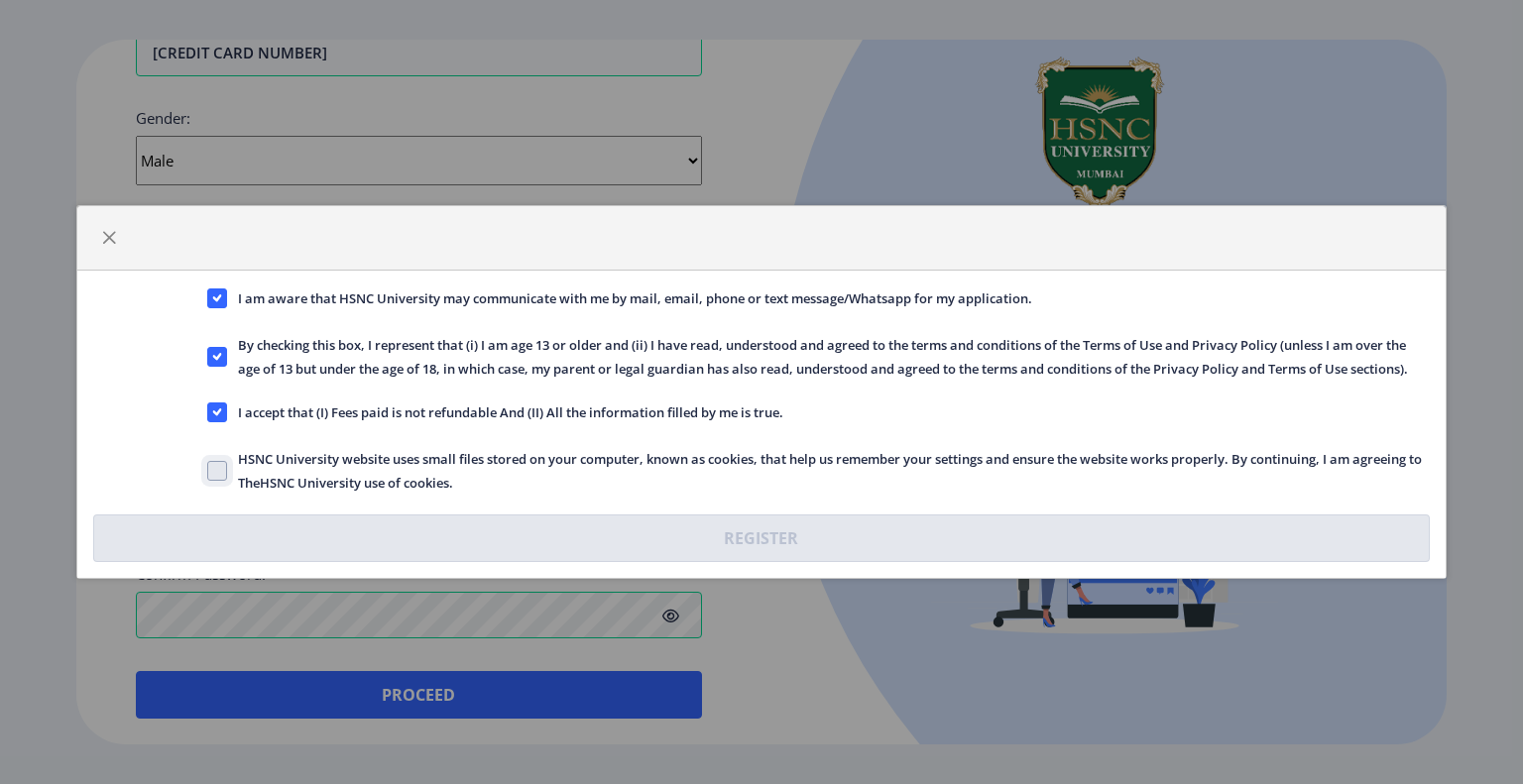 checkbox on "true" 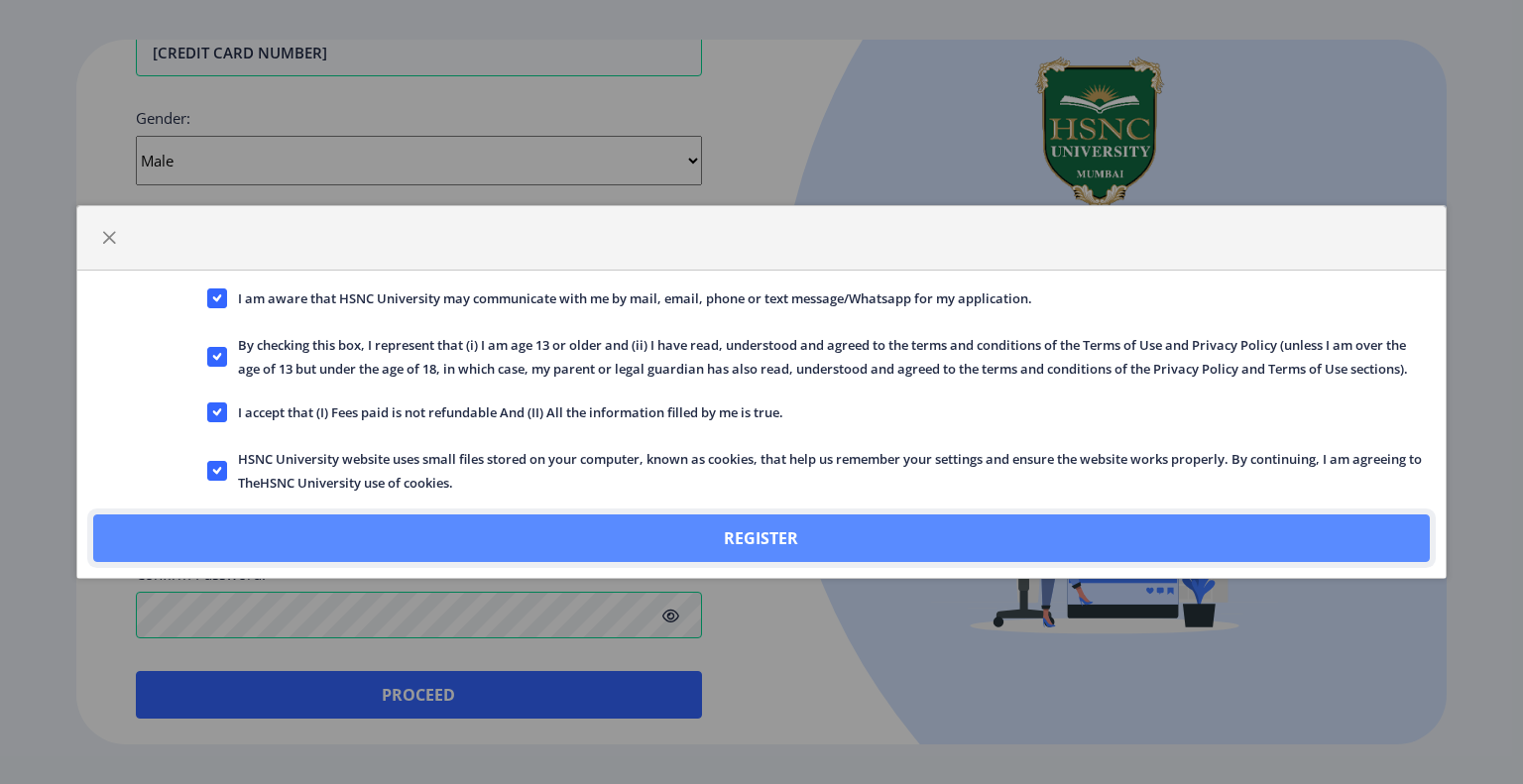 click on "Register" 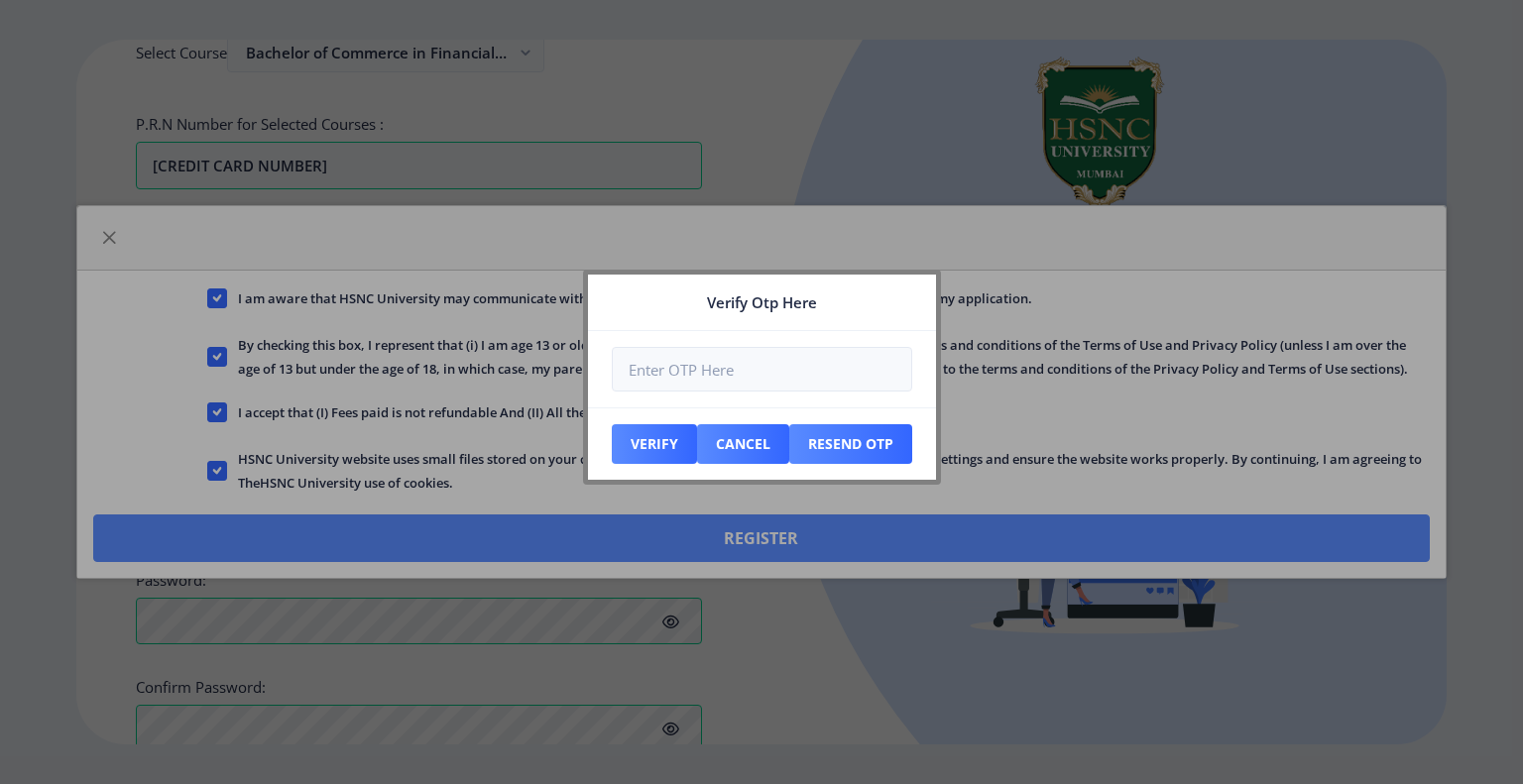 scroll, scrollTop: 805, scrollLeft: 0, axis: vertical 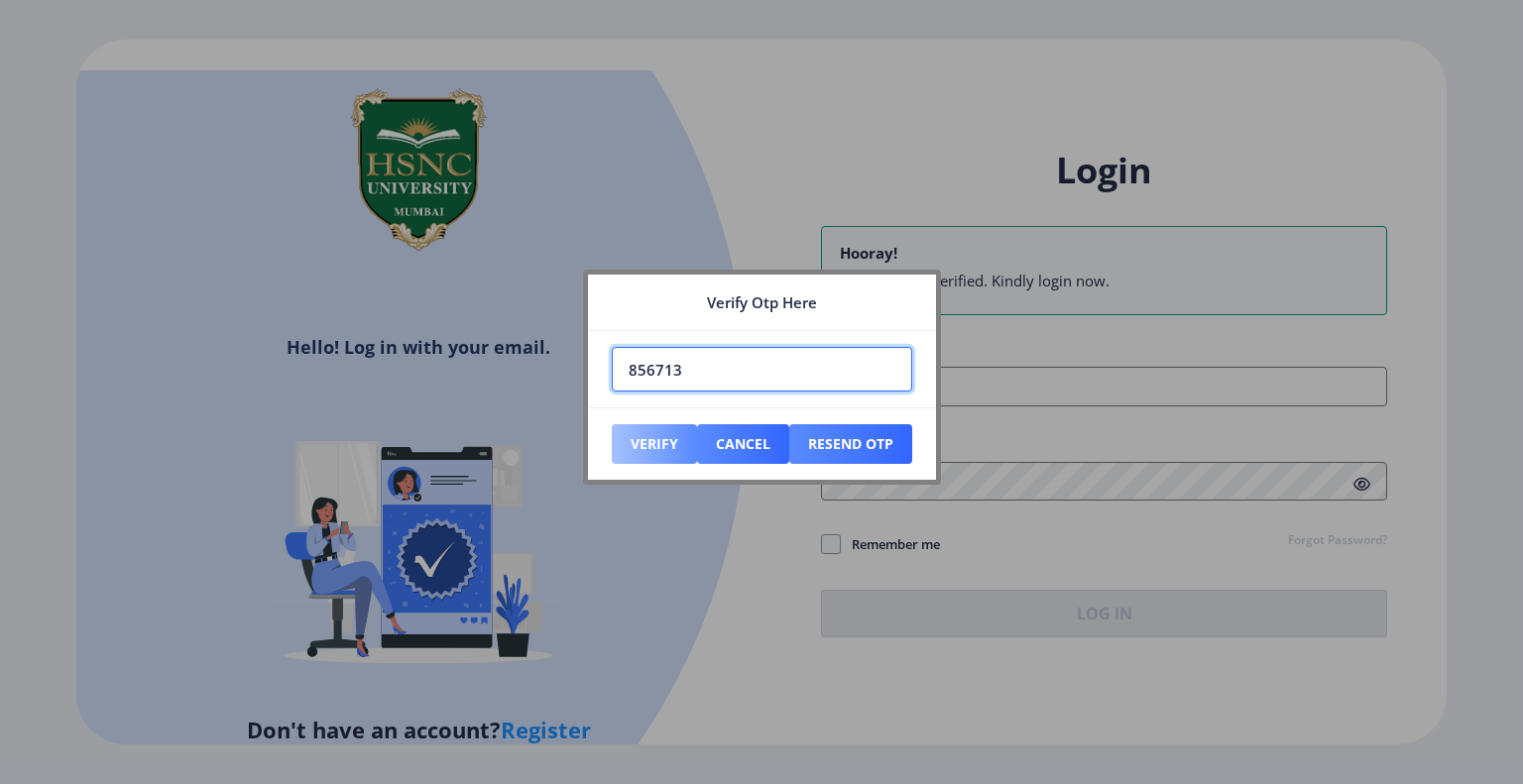 type on "856713" 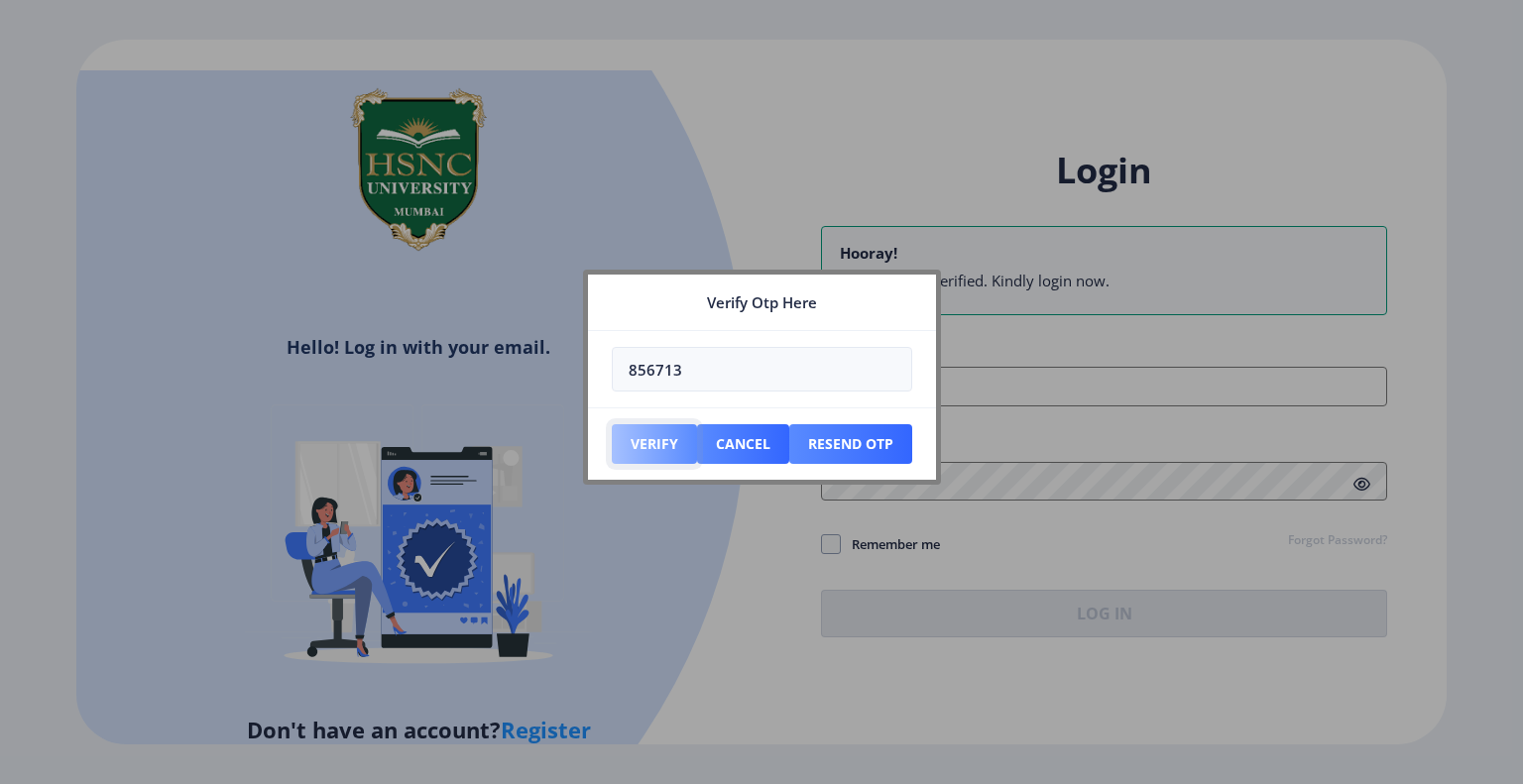 click on "Verify" at bounding box center (654, 444) 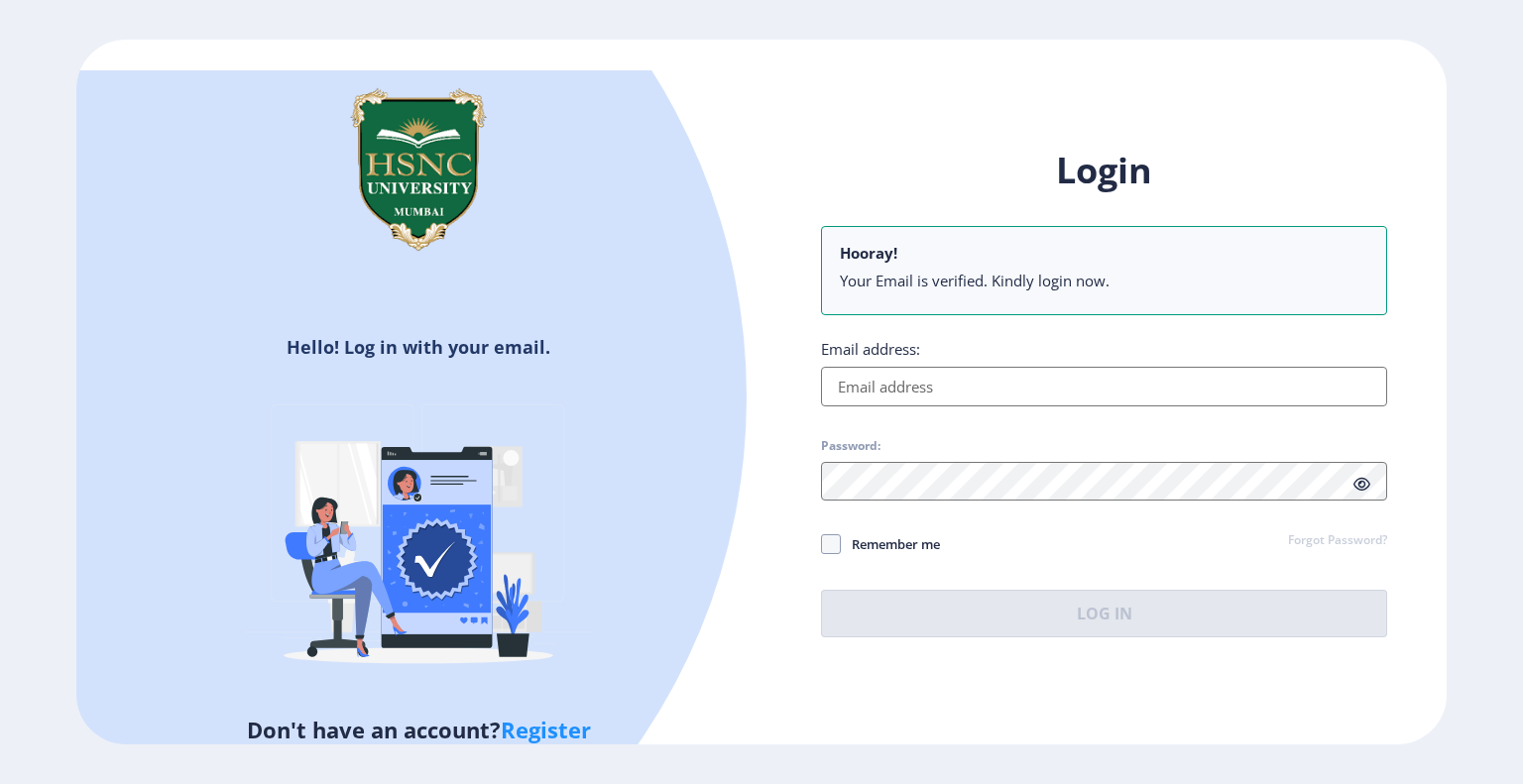 click on "Email address:" at bounding box center (1104, 387) 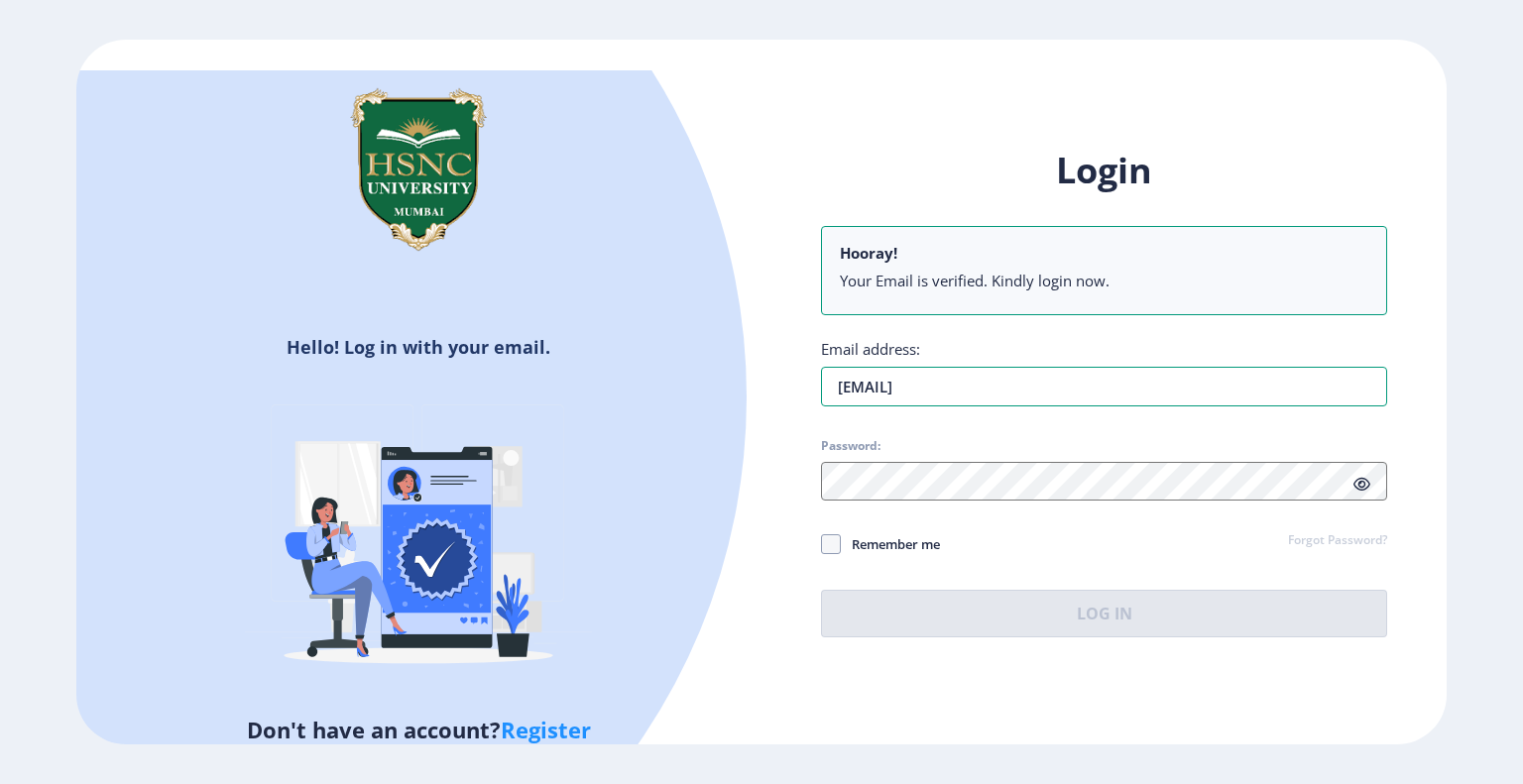 type on "[EMAIL]" 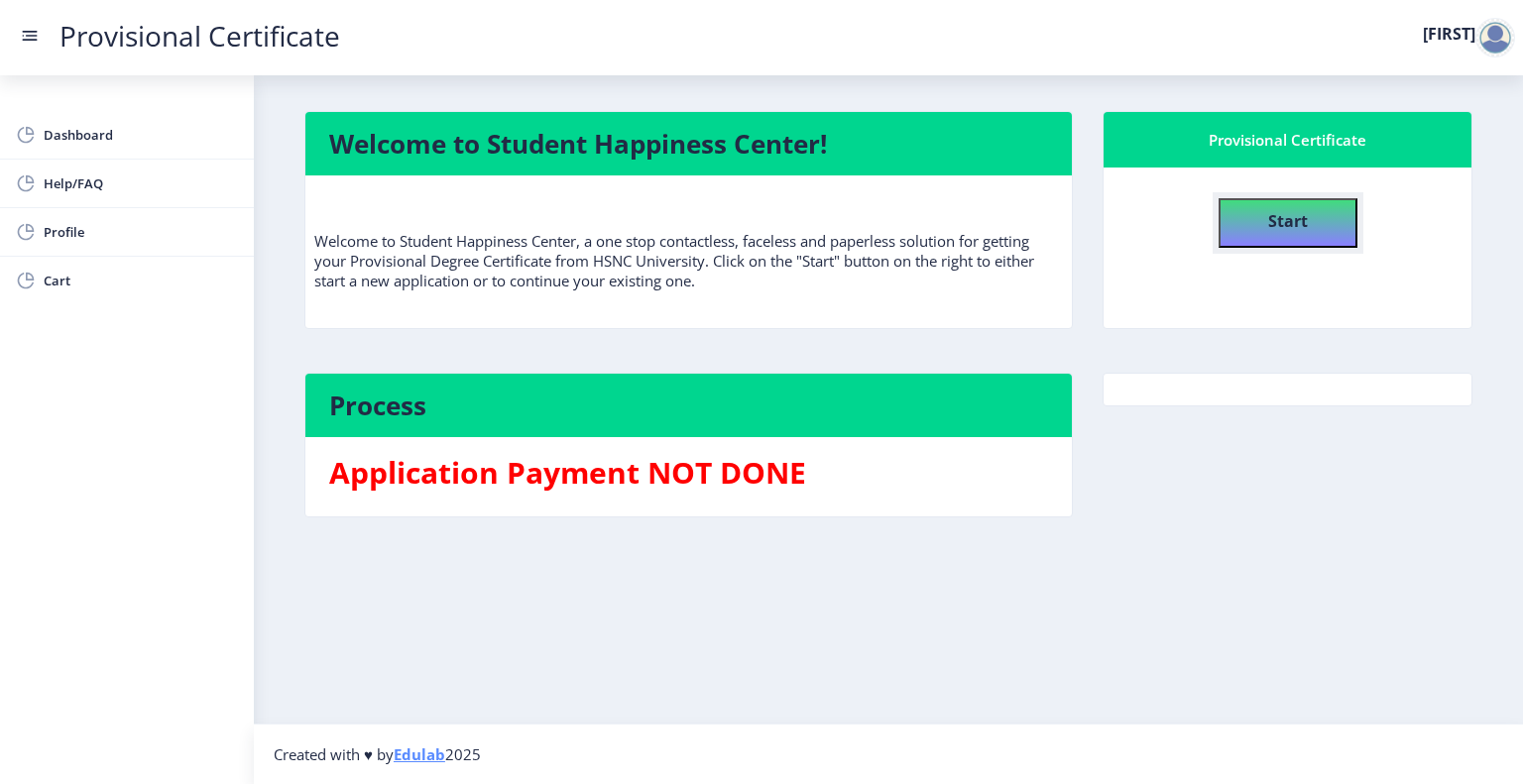 click on "Start" 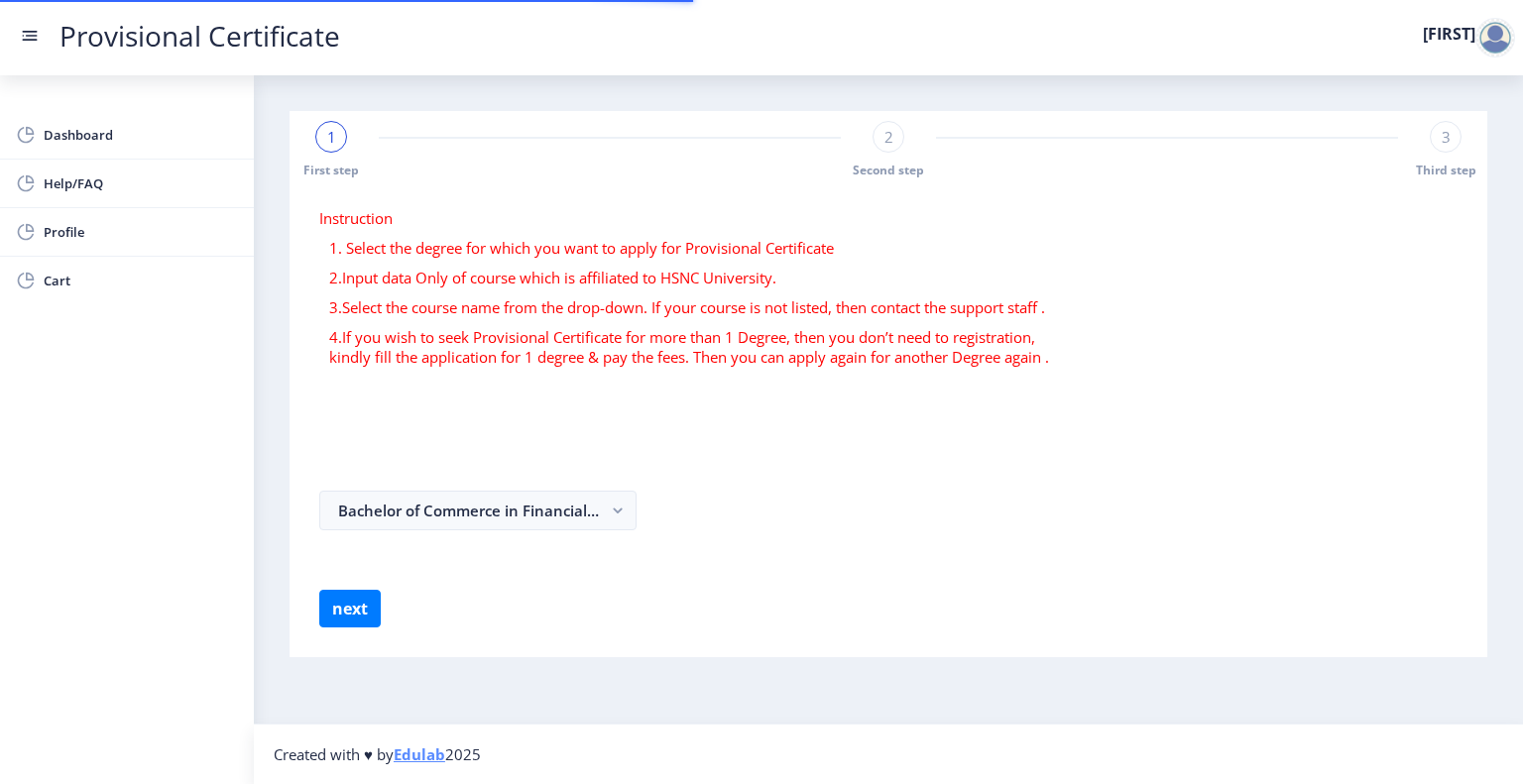 select 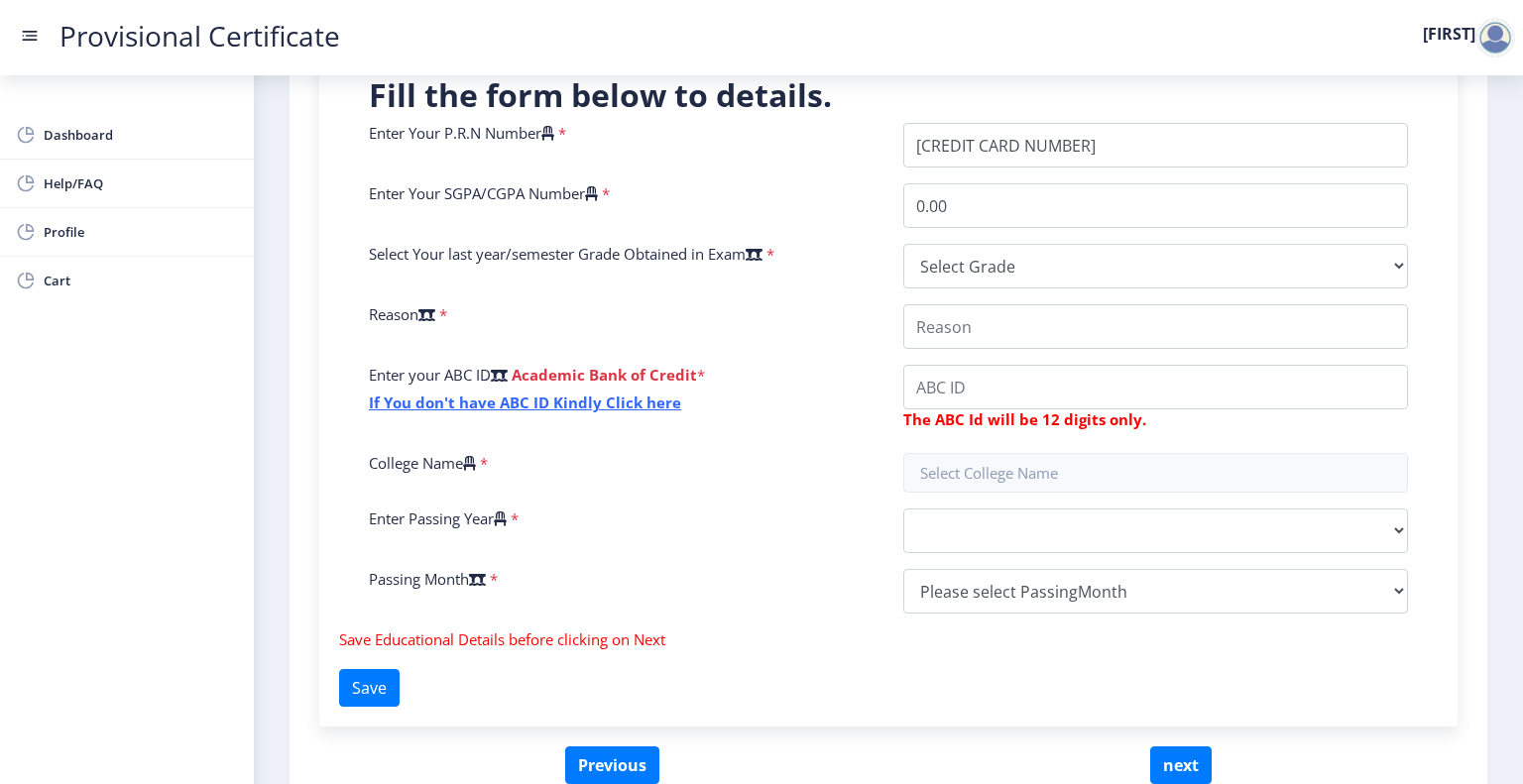 scroll, scrollTop: 496, scrollLeft: 0, axis: vertical 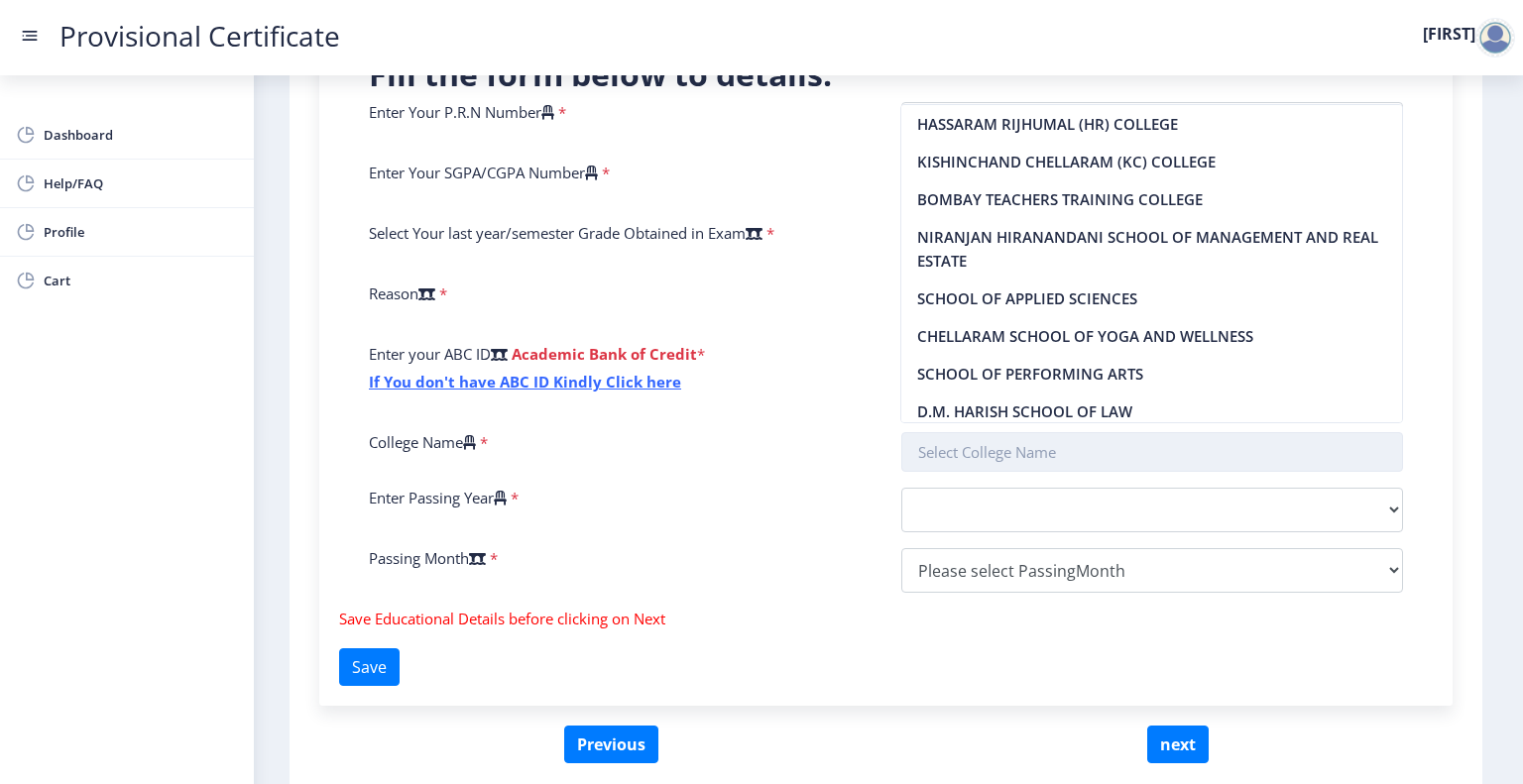 click 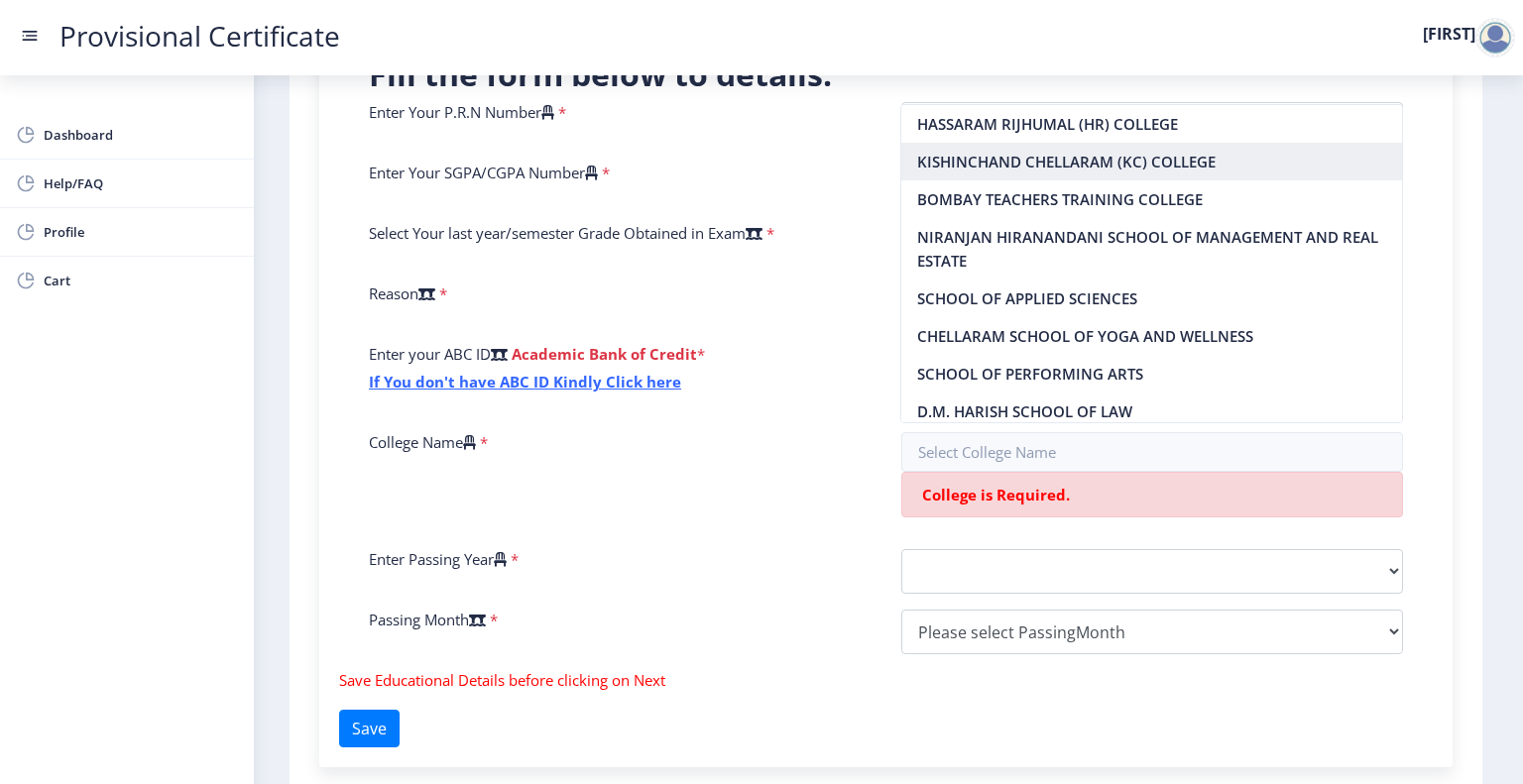 click on "KISHINCHAND CHELLARAM (KC) COLLEGE" at bounding box center (1151, 162) 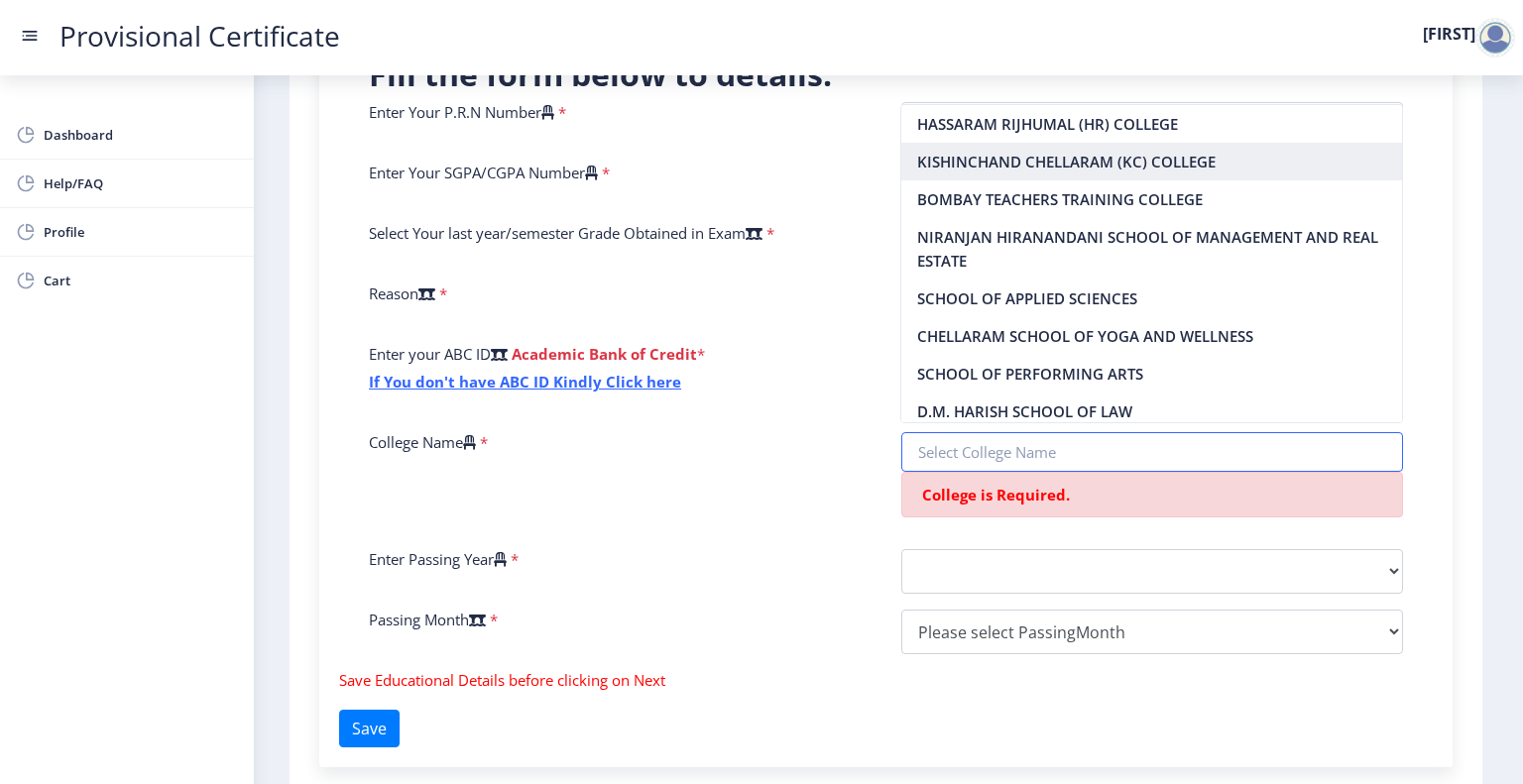 type on "KISHINCHAND CHELLARAM (KC) COLLEGE" 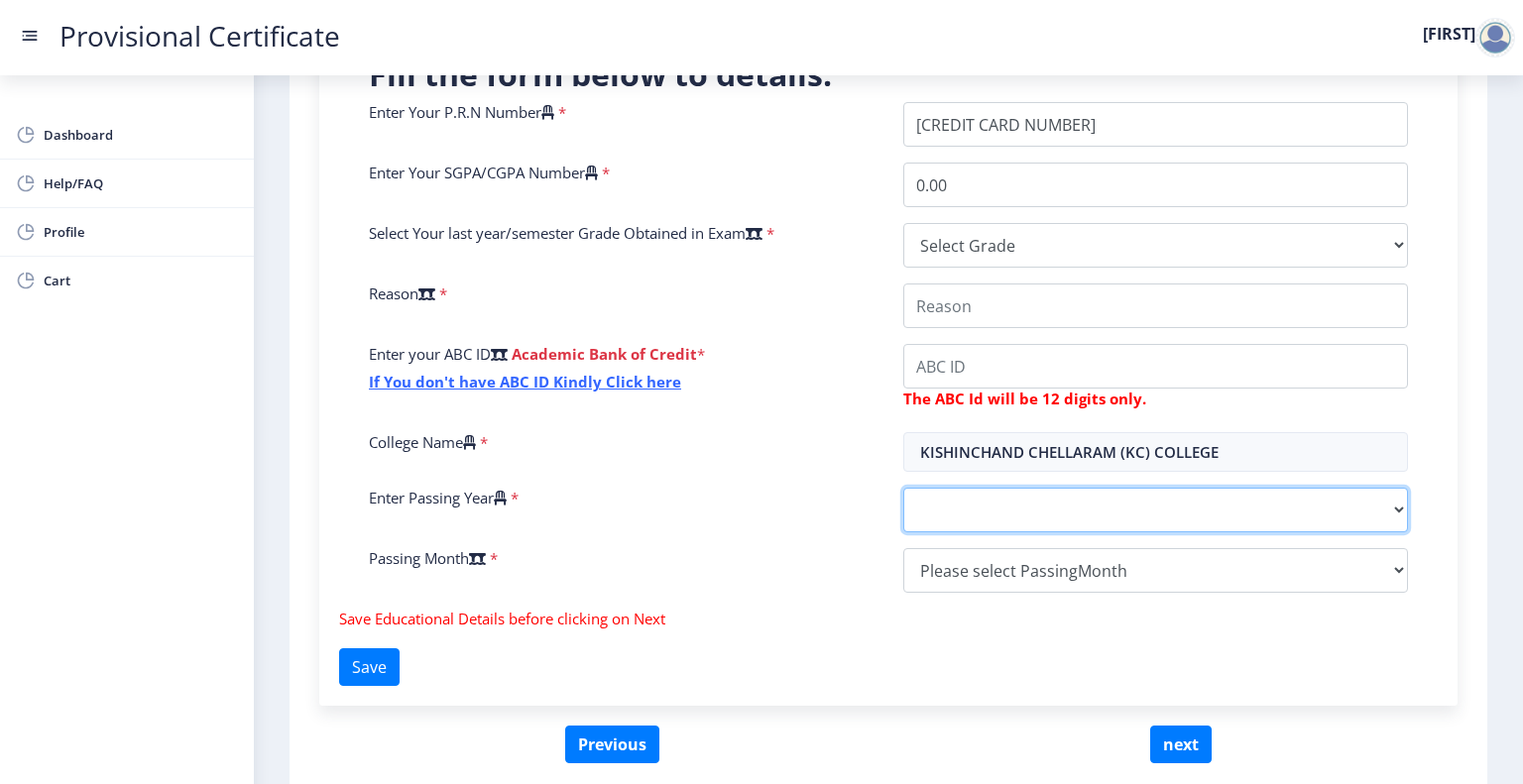 click on "2025   2024   2023   2022   2021   2020   2019   2018   2017   2016   2015   2014   2013   2012   2011   2010   2009   2008   2007   2006   2005   2004   2003   2002   2001   2000   1999   1998   1997   1996   1995   1994   1993   1992   1991   1990   1989   1988   1987   1986   1985   1984   1983   1982   1981   1980   1979   1978   1977   1976   1975   1974   1973   1972   1971   1970   1969   1968   1967" 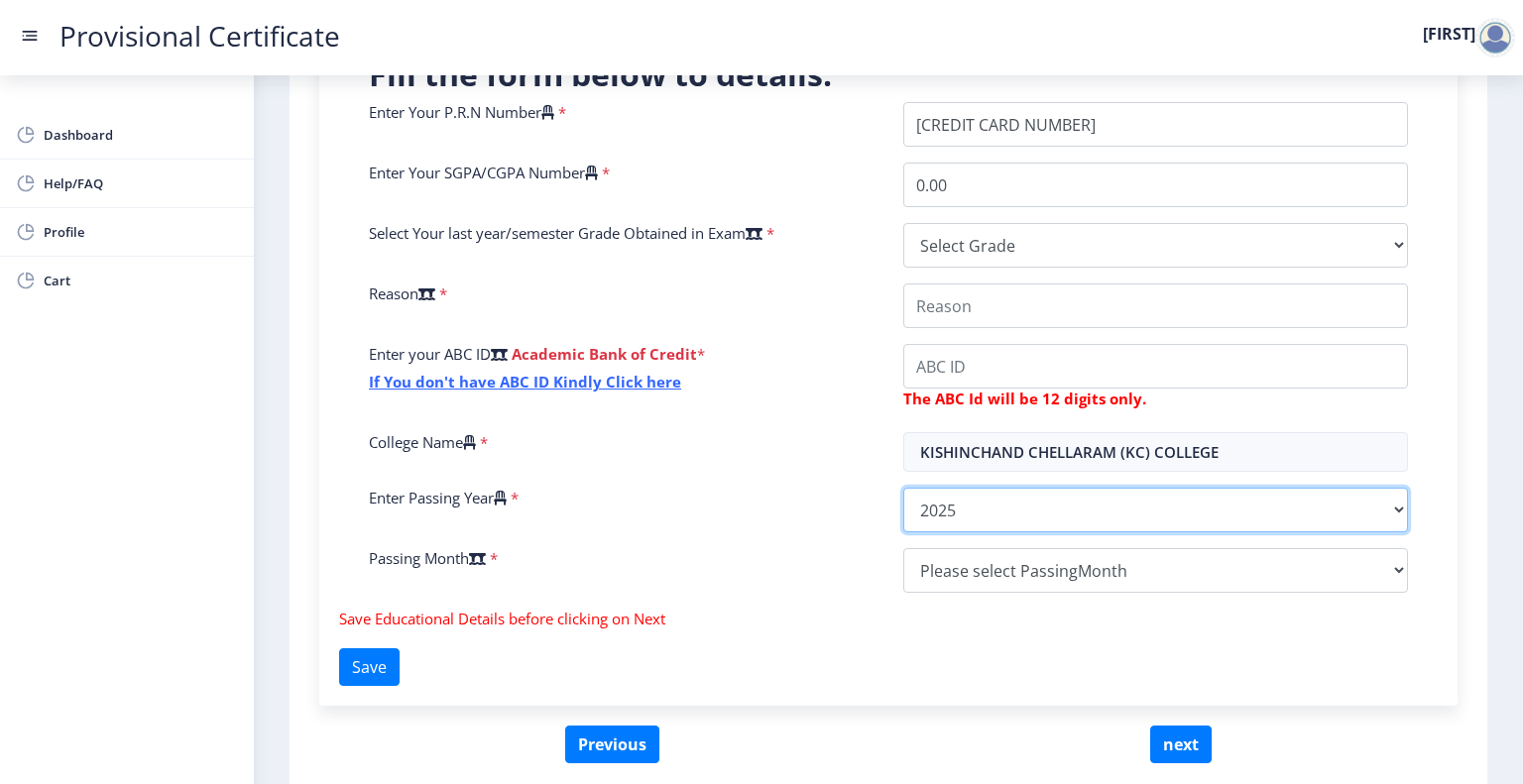 click on "2025   2024   2023   2022   2021   2020   2019   2018   2017   2016   2015   2014   2013   2012   2011   2010   2009   2008   2007   2006   2005   2004   2003   2002   2001   2000   1999   1998   1997   1996   1995   1994   1993   1992   1991   1990   1989   1988   1987   1986   1985   1984   1983   1982   1981   1980   1979   1978   1977   1976   1975   1974   1973   1972   1971   1970   1969   1968   1967" 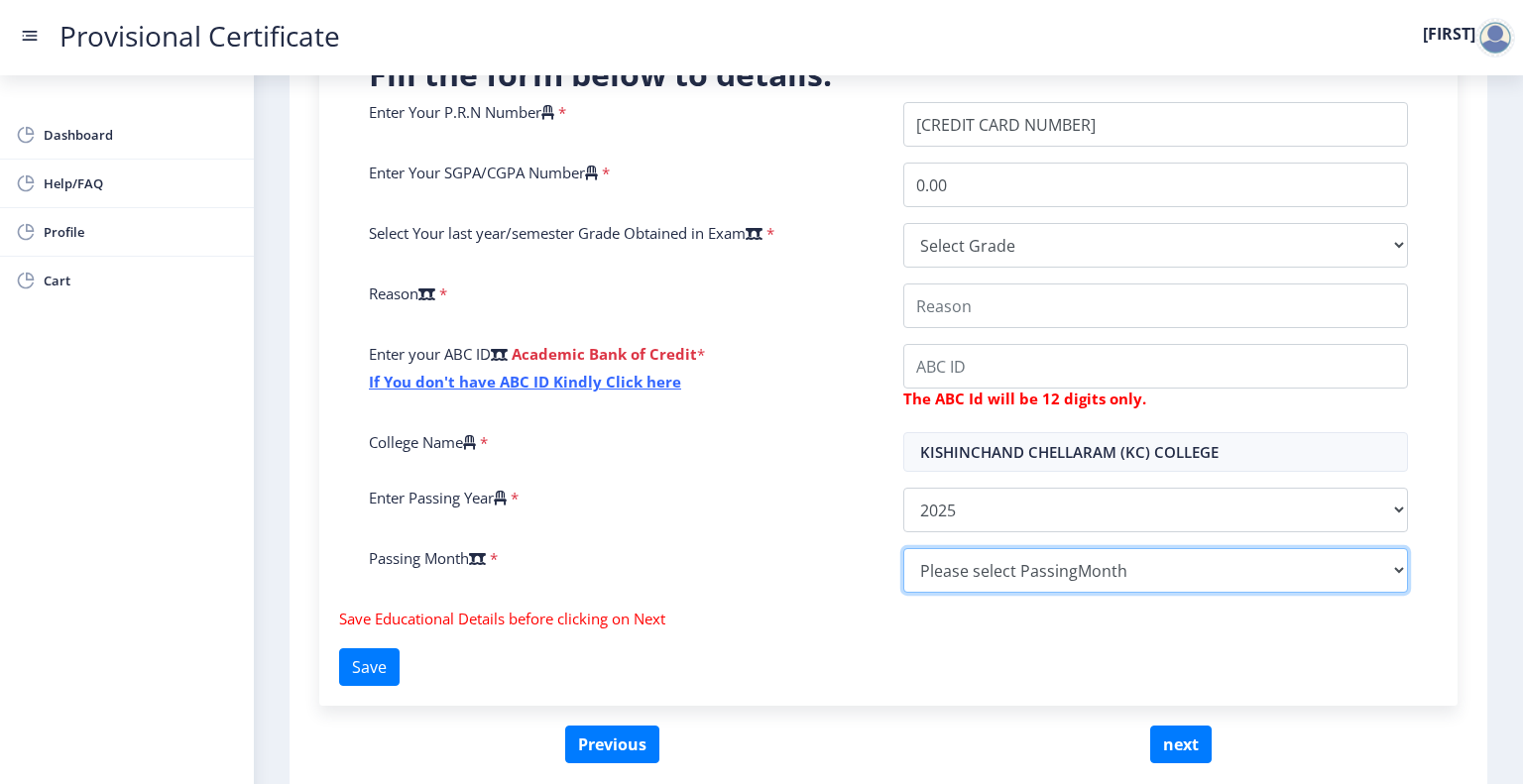 click on "Please select PassingMonth  (01) January (02) February (03) March (04) April (05) May (06) June (07) July (08) August (09) September (10) October (11) November (12) December" at bounding box center [1155, 570] 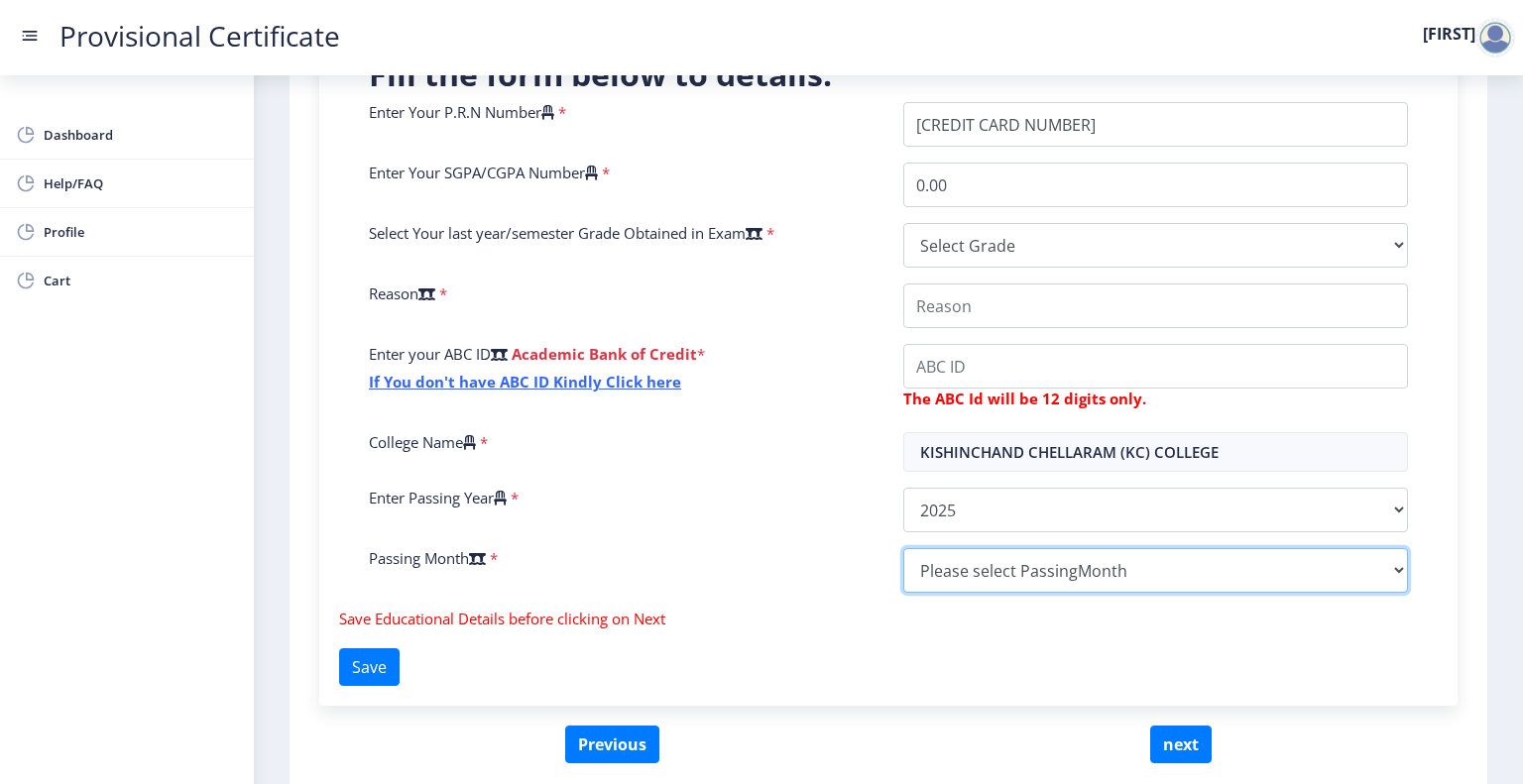 select on "April" 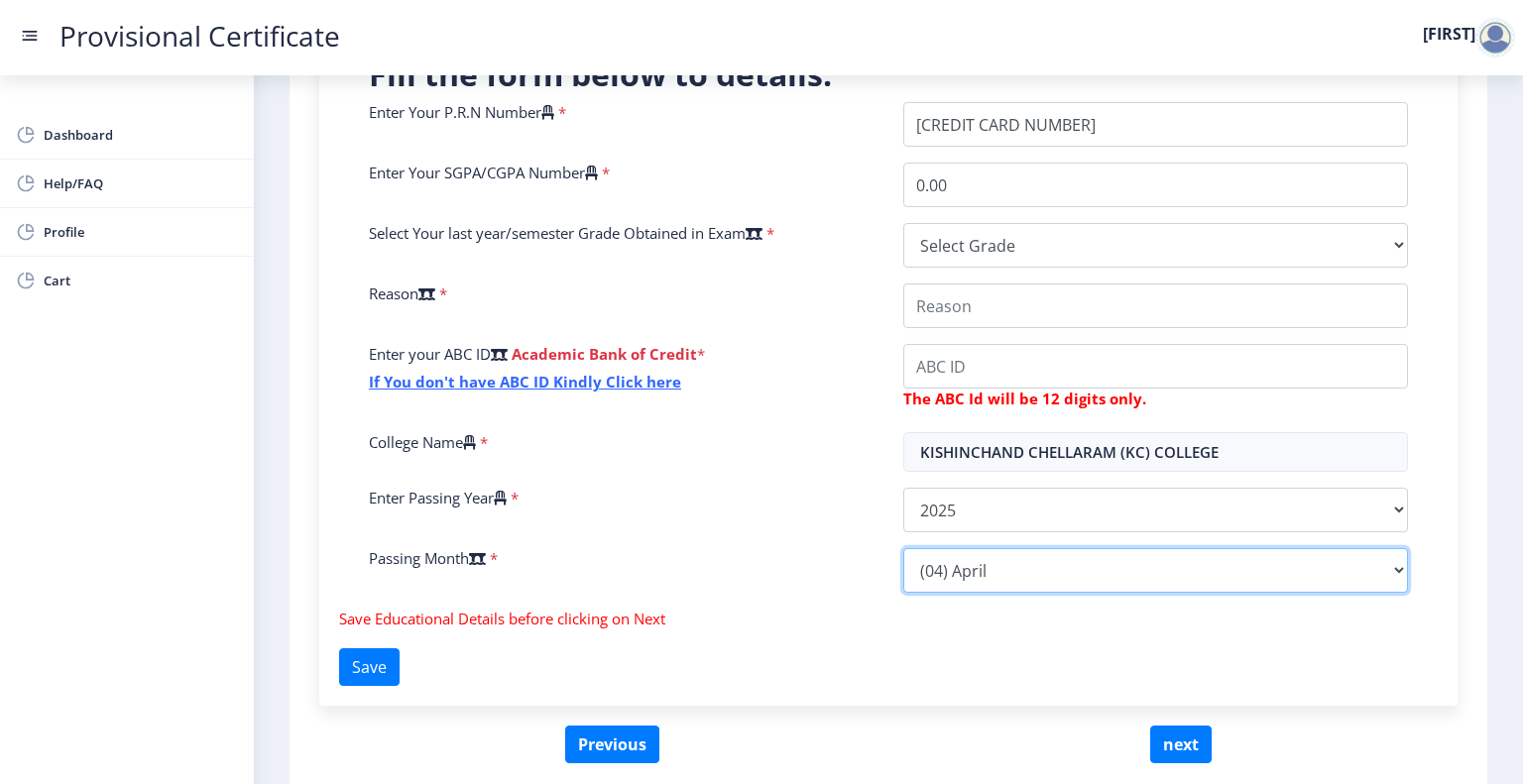 click on "Please select PassingMonth  (01) January (02) February (03) March (04) April (05) May (06) June (07) July (08) August (09) September (10) October (11) November (12) December" at bounding box center [1155, 570] 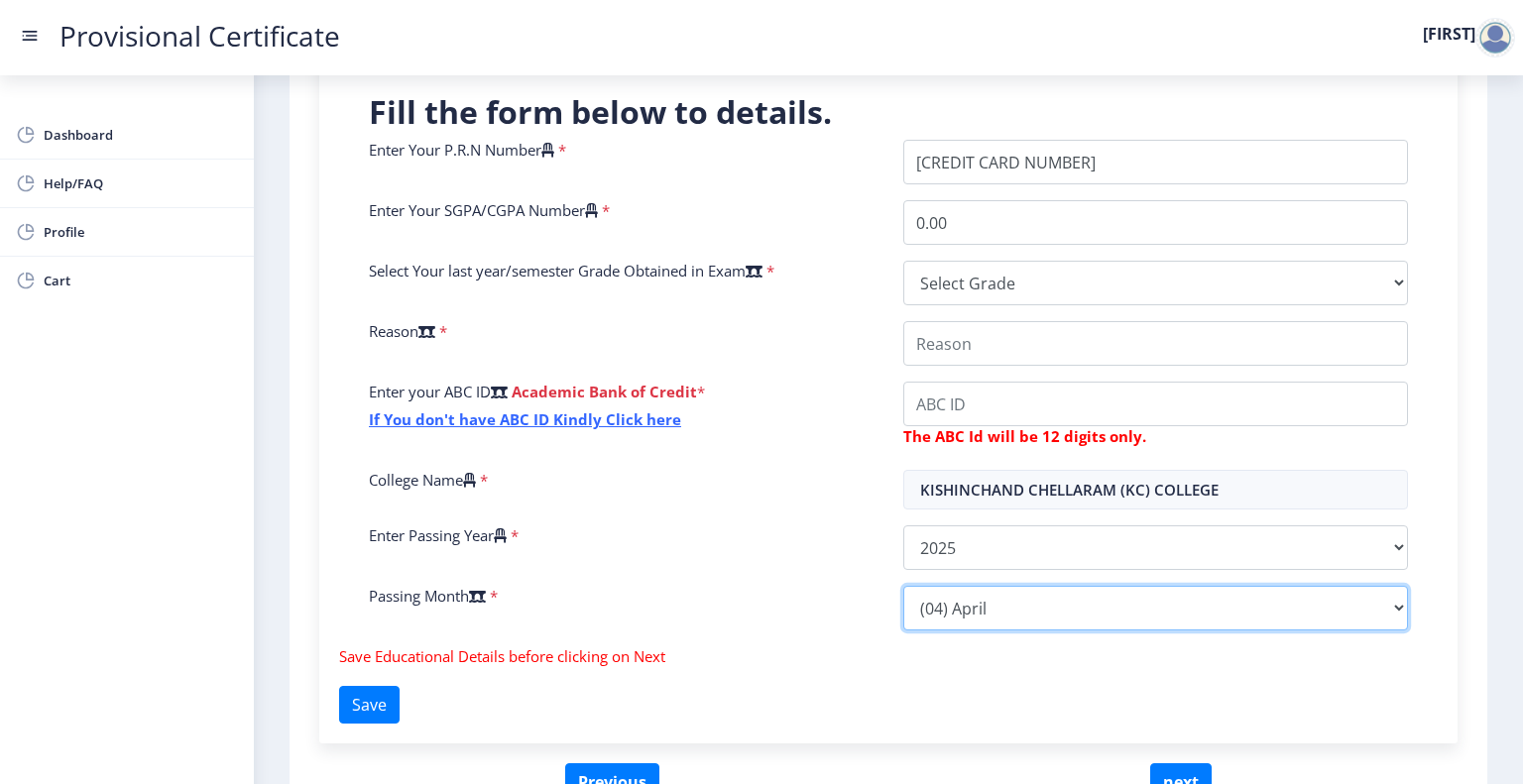 scroll, scrollTop: 343, scrollLeft: 0, axis: vertical 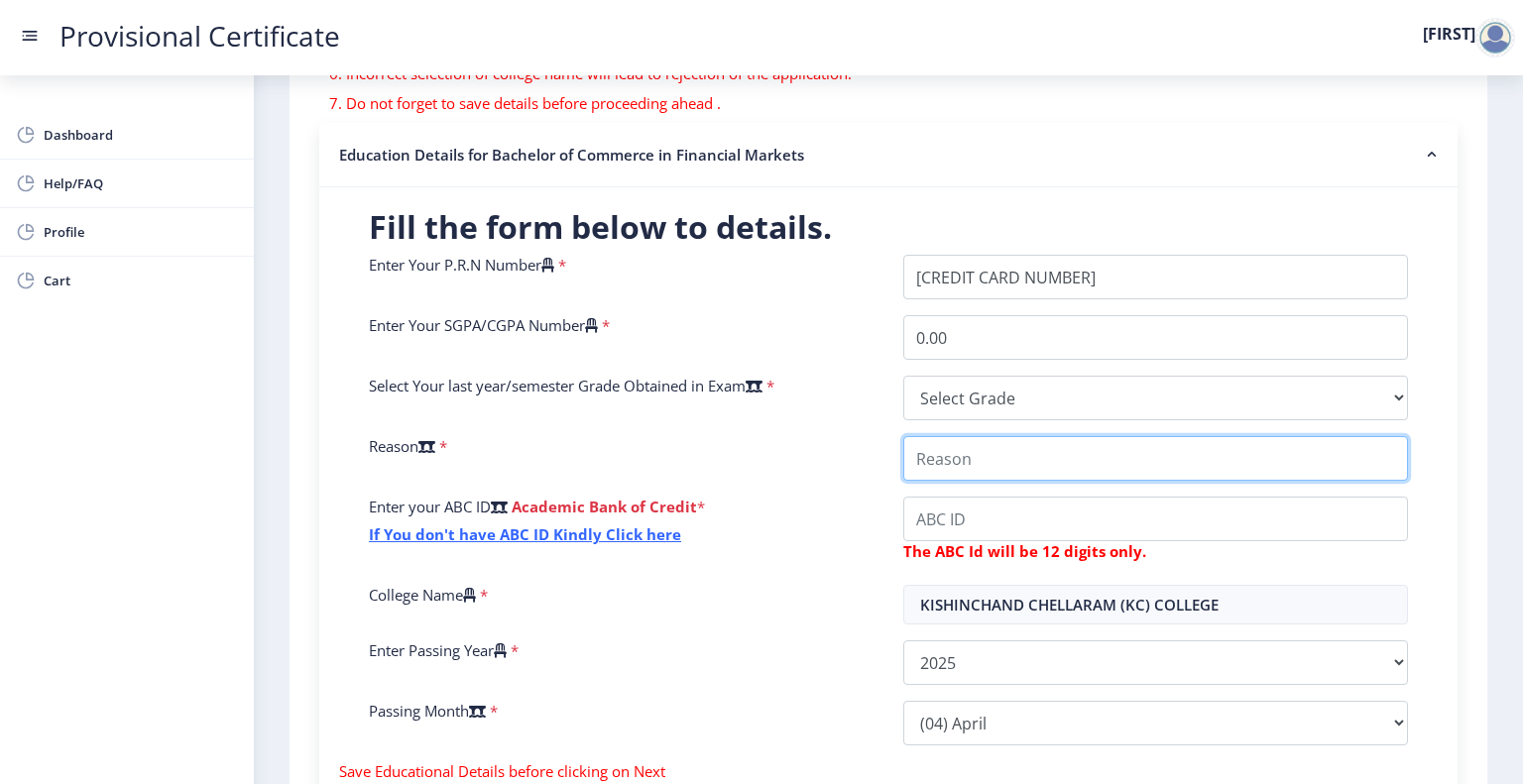click on "College Name" at bounding box center (1155, 458) 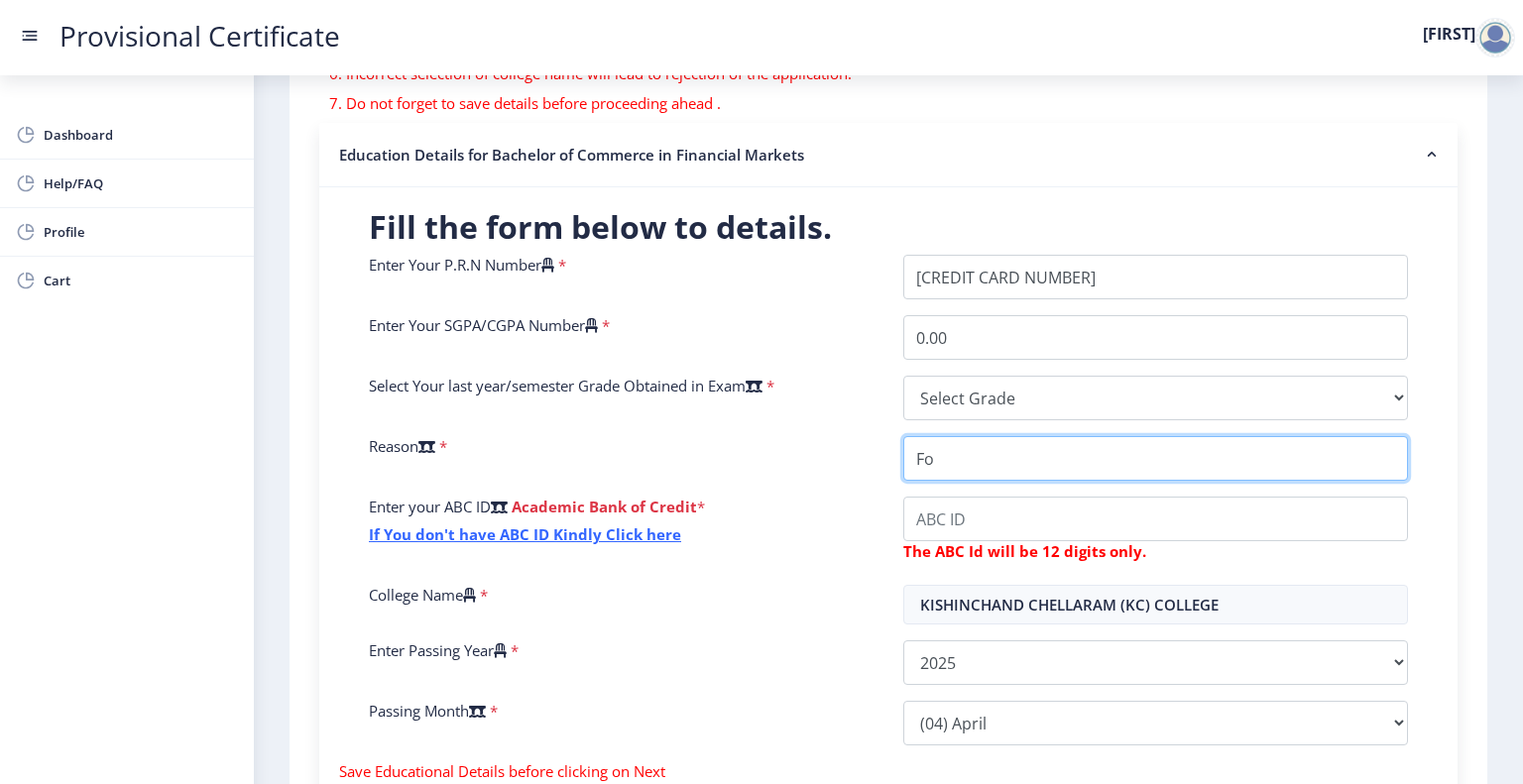 type on "F" 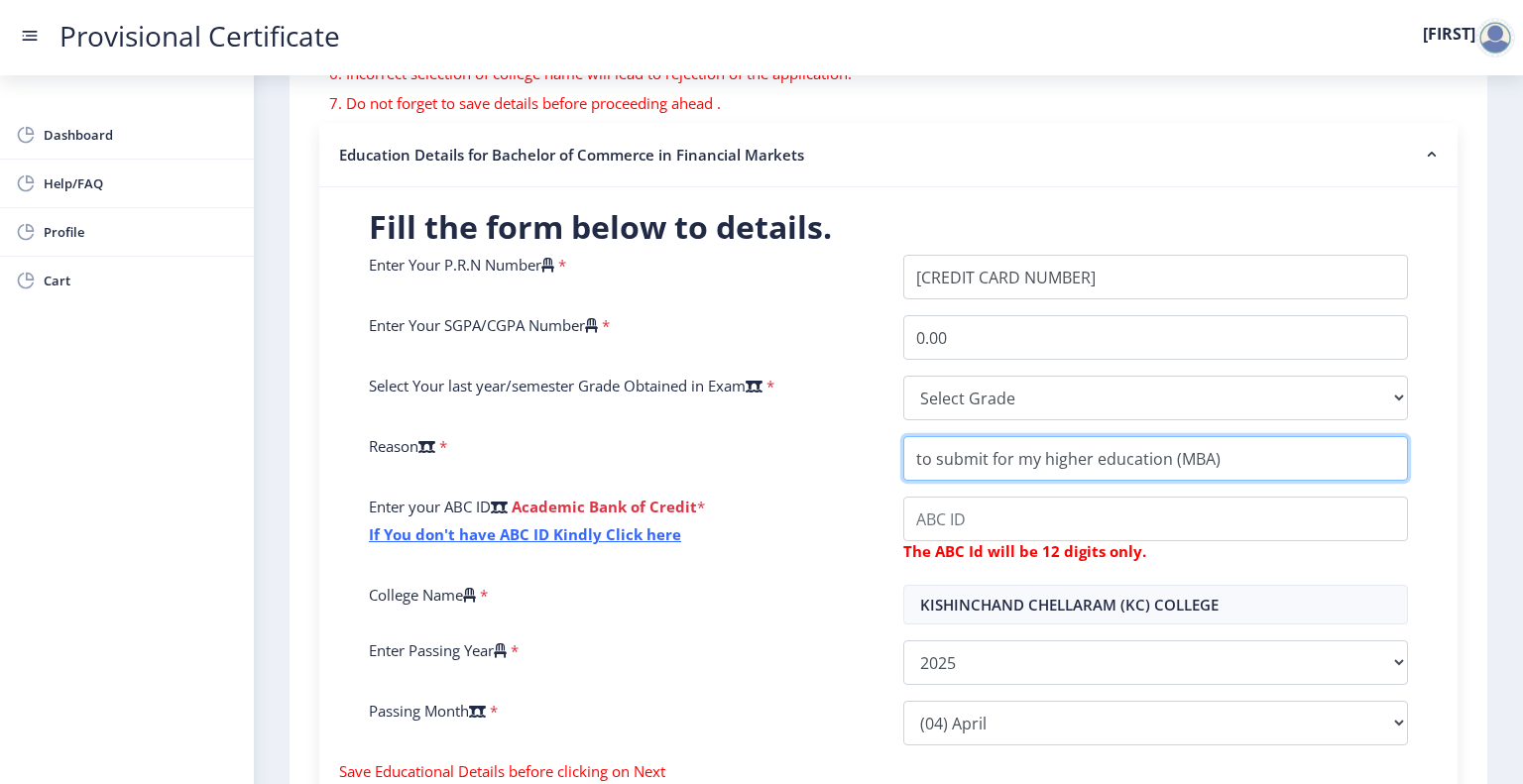 type on "to submit for my higher education (MBA)" 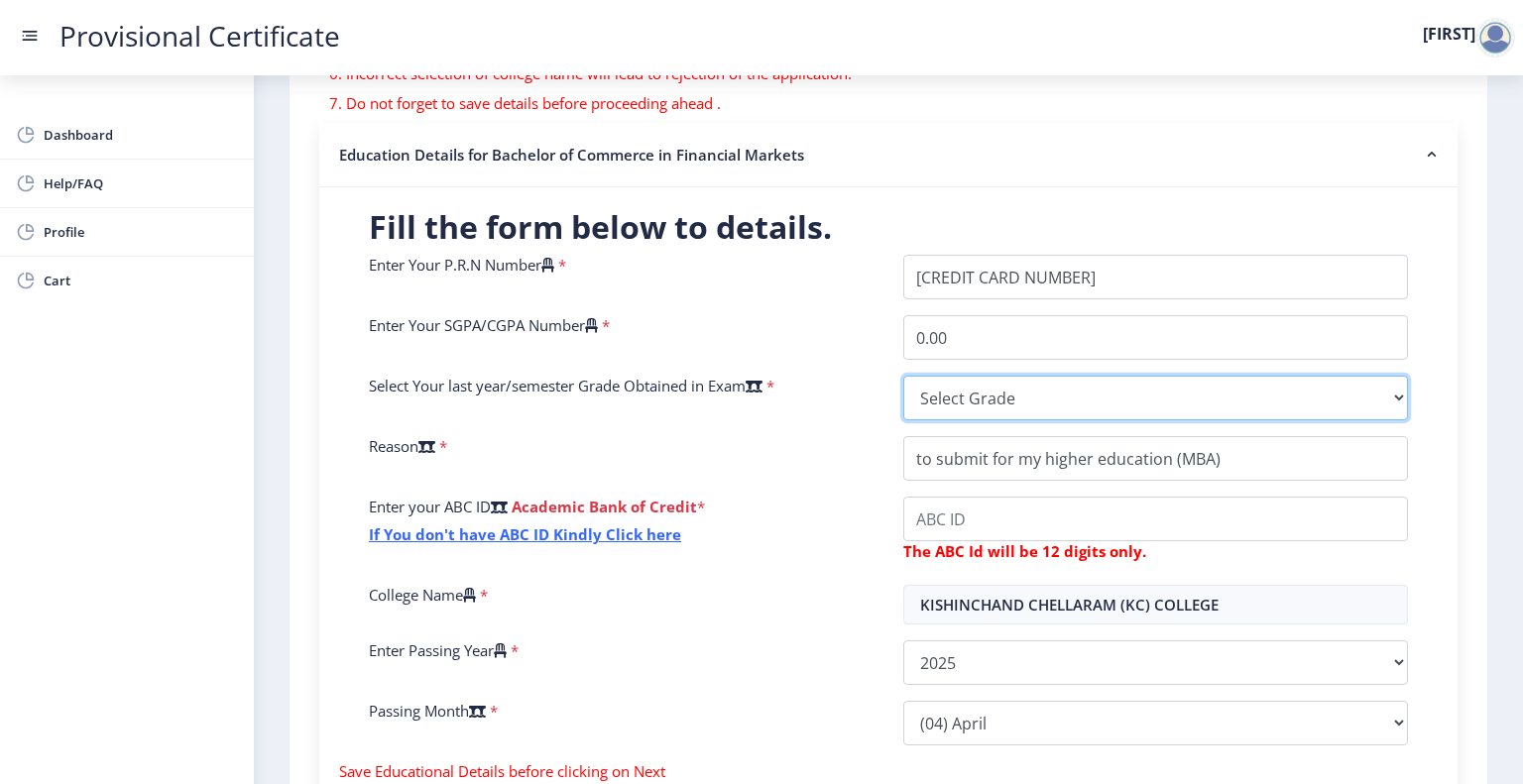 click on "Select Grade  O   A+   A   B+   B   C   D   F(Fail)" at bounding box center [1155, 397] 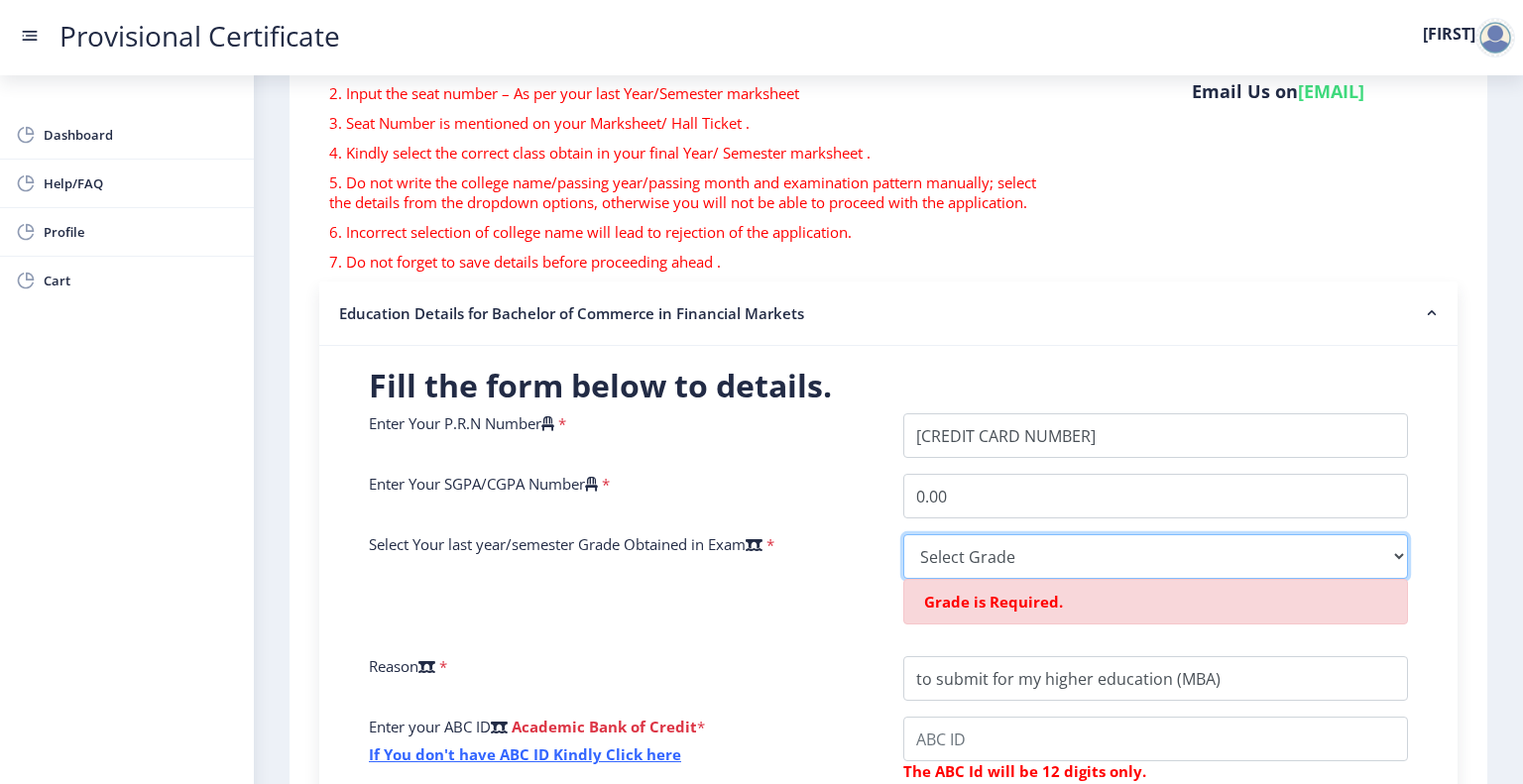 scroll, scrollTop: 197, scrollLeft: 0, axis: vertical 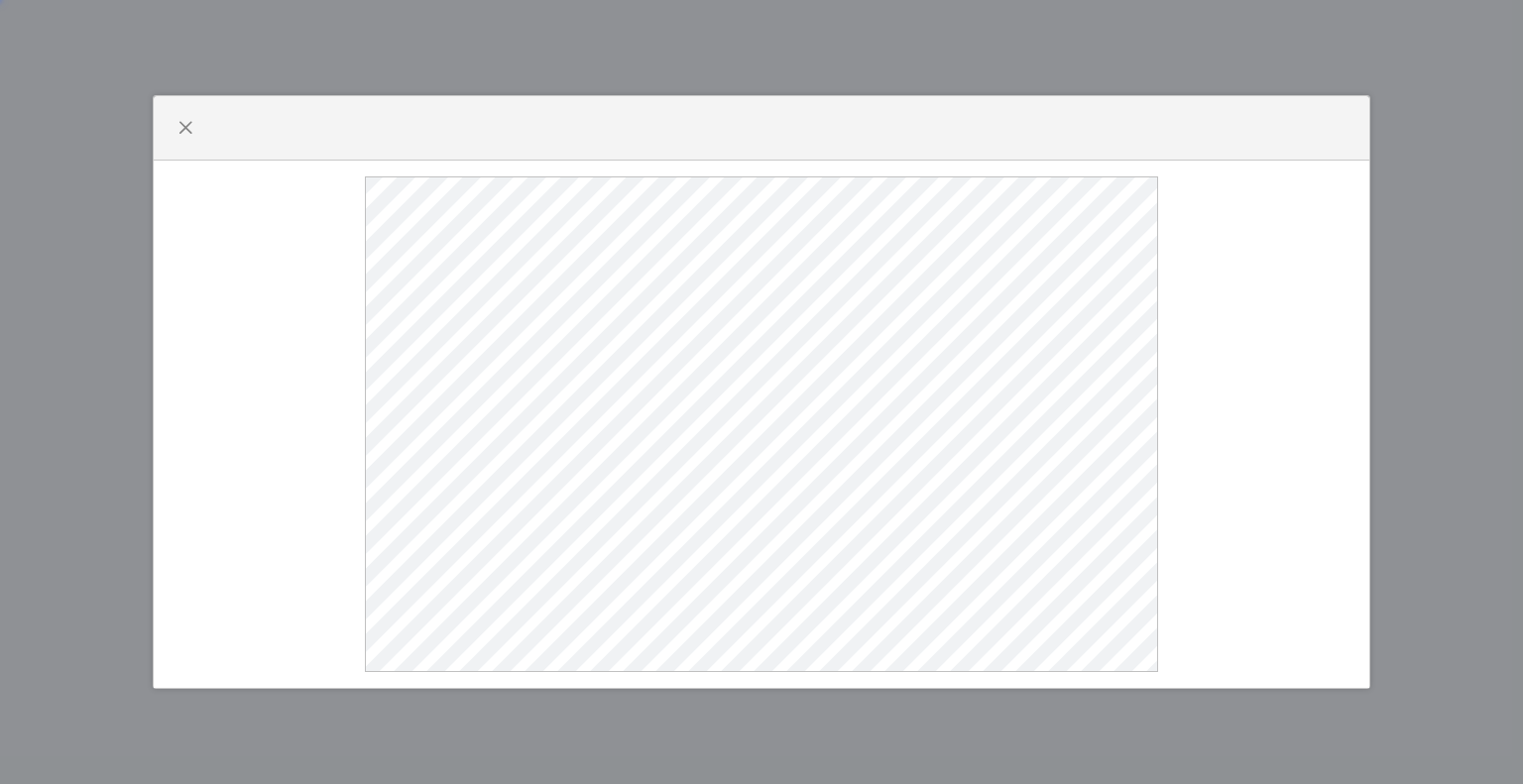 select 